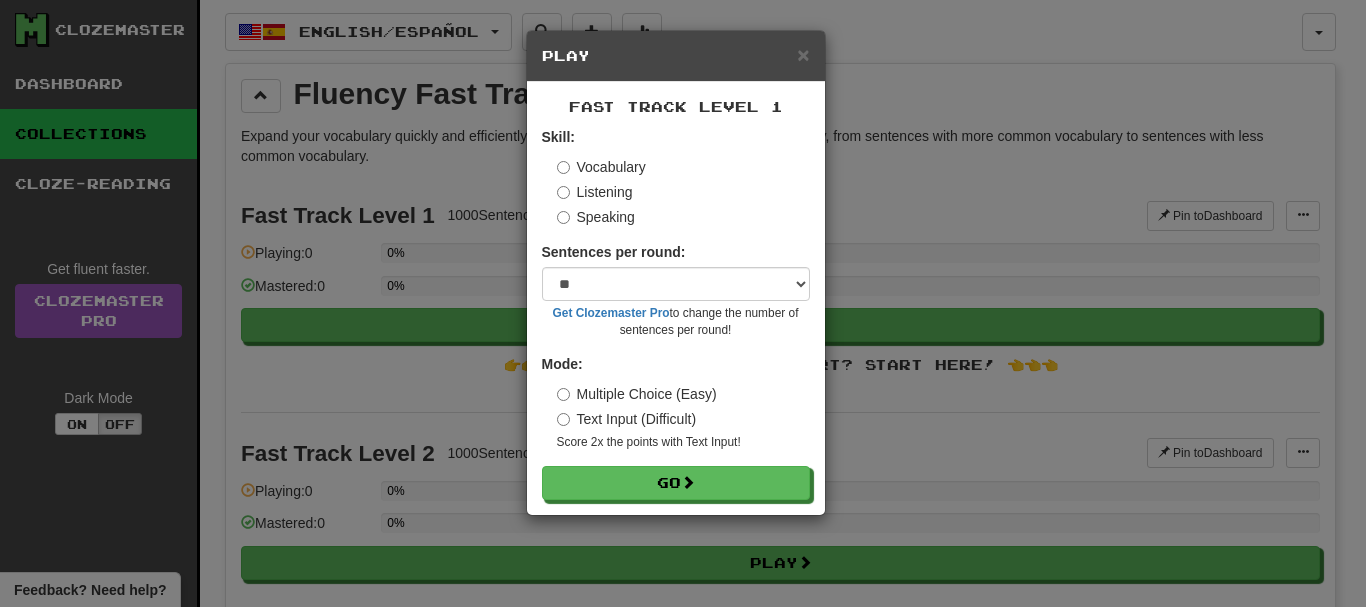 select on "**" 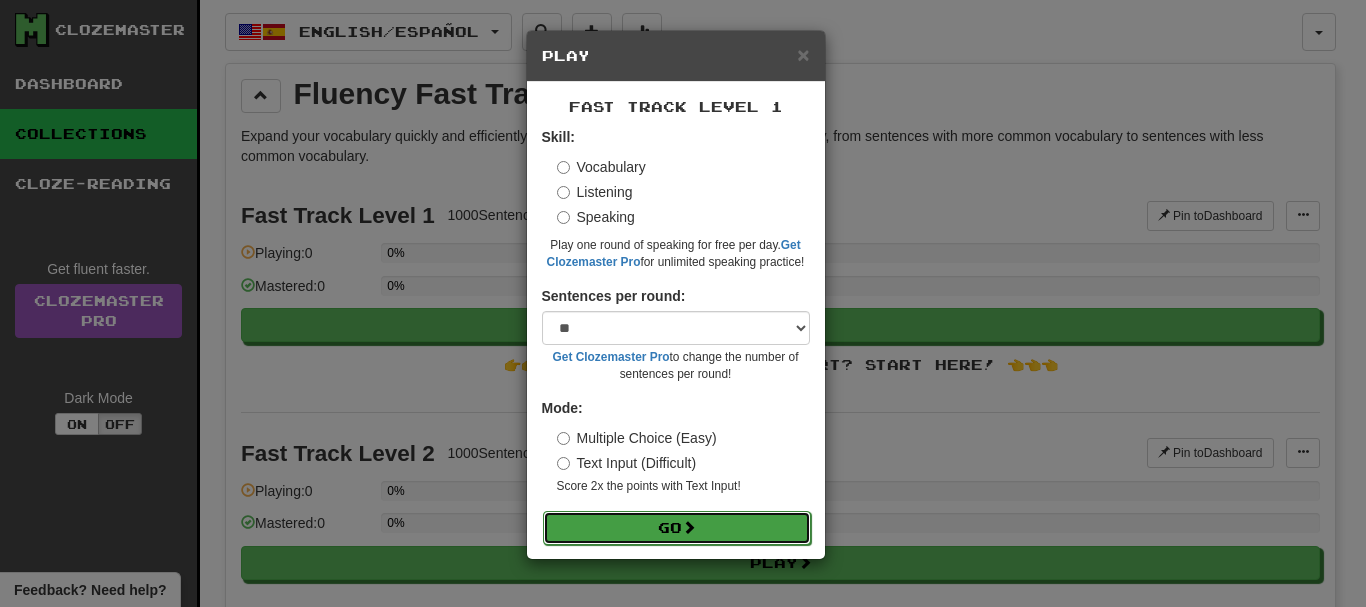 click on "Go" at bounding box center (677, 528) 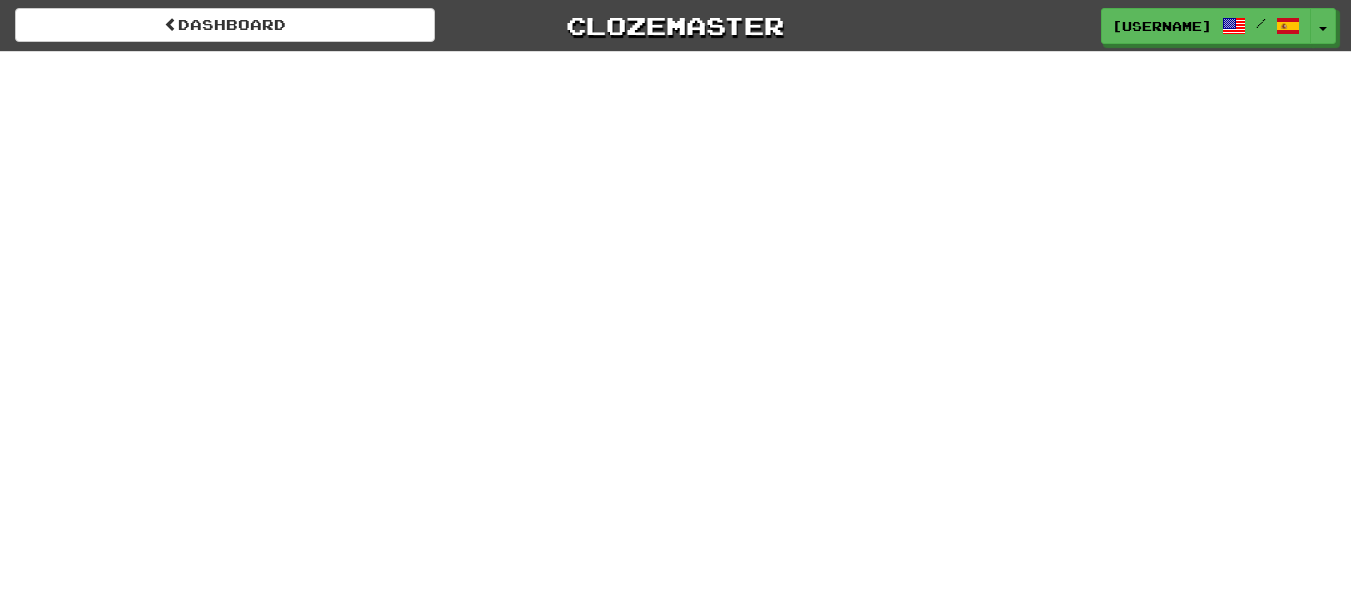 scroll, scrollTop: 0, scrollLeft: 0, axis: both 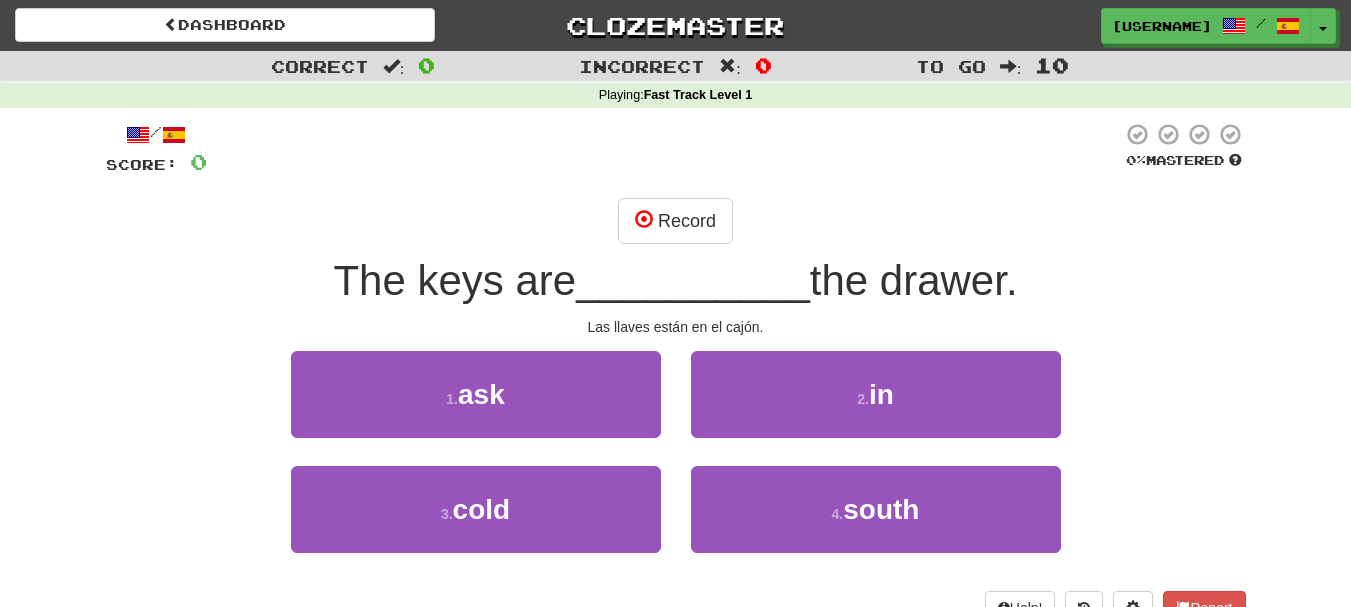 click on "__________" at bounding box center (693, 280) 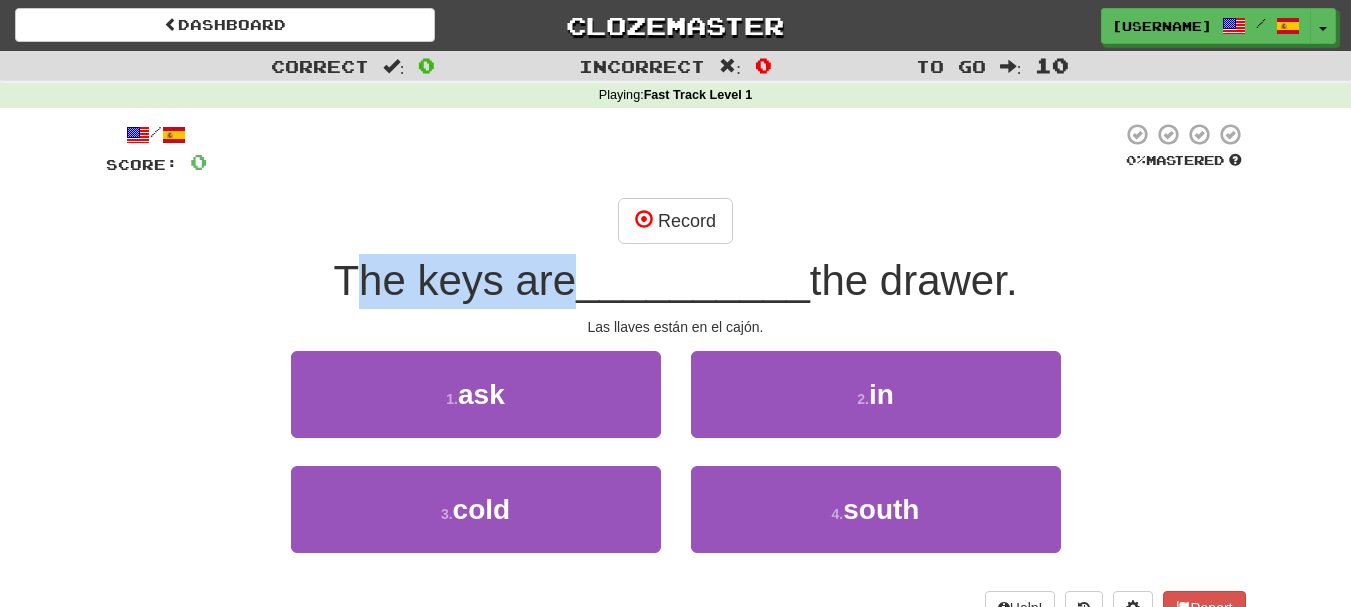 drag, startPoint x: 335, startPoint y: 275, endPoint x: 554, endPoint y: 282, distance: 219.11185 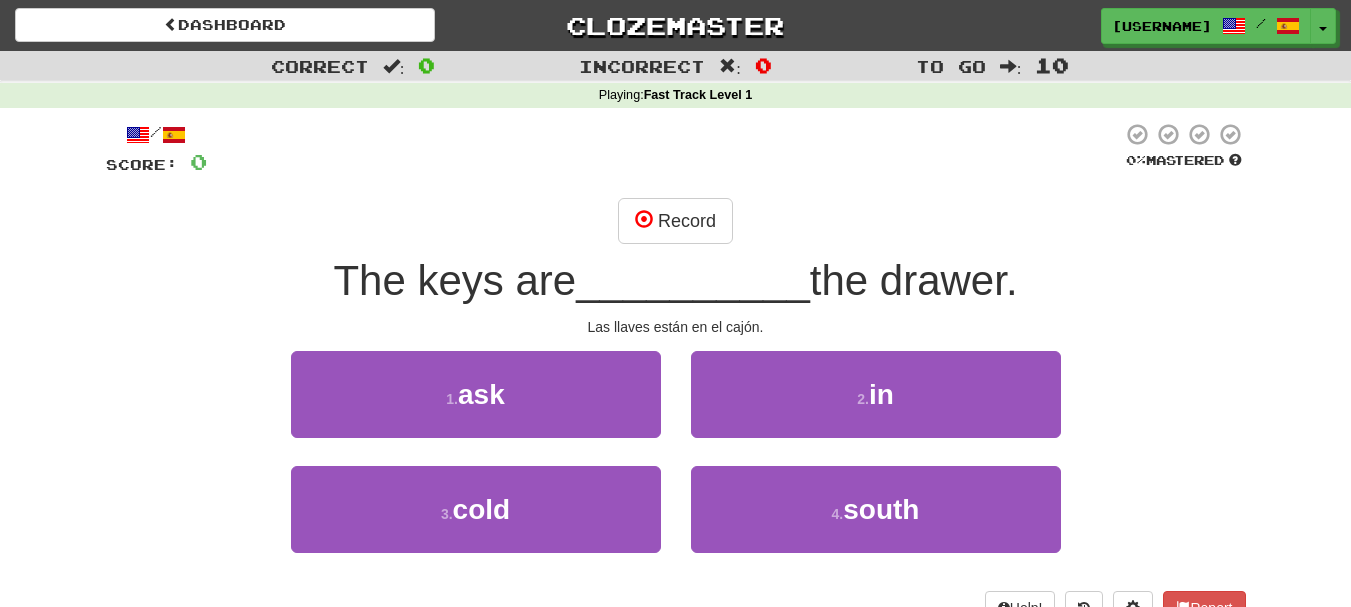 click on "__________" at bounding box center [693, 280] 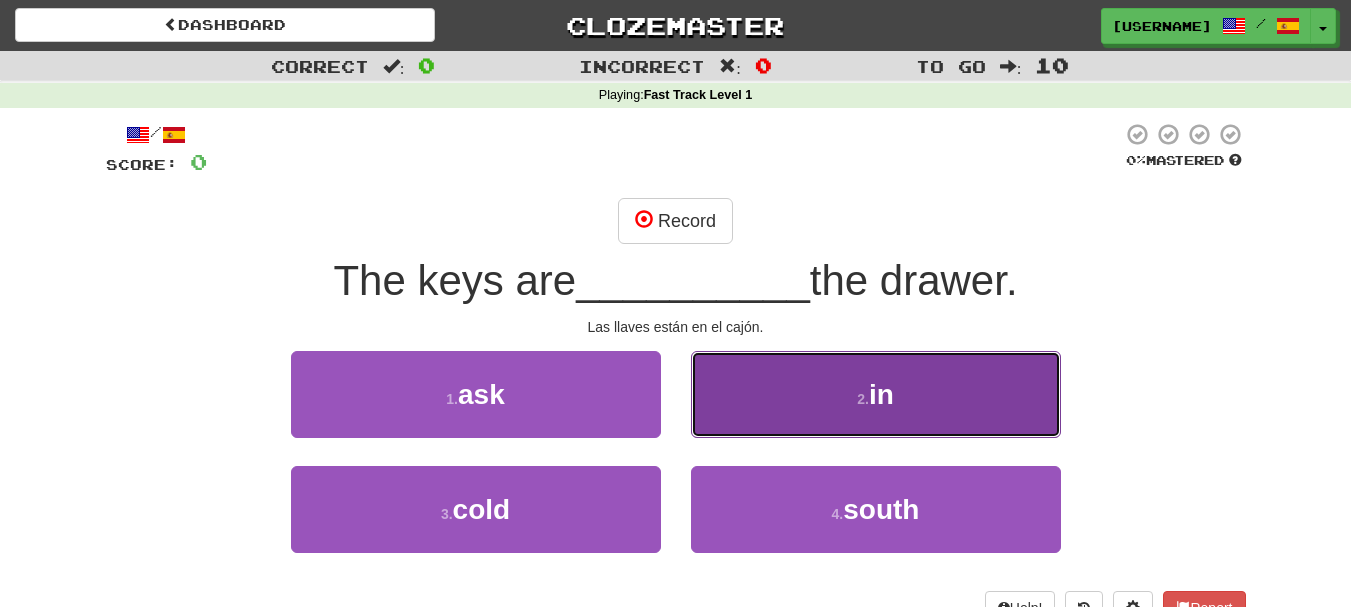 click on "2 .  in" at bounding box center [876, 394] 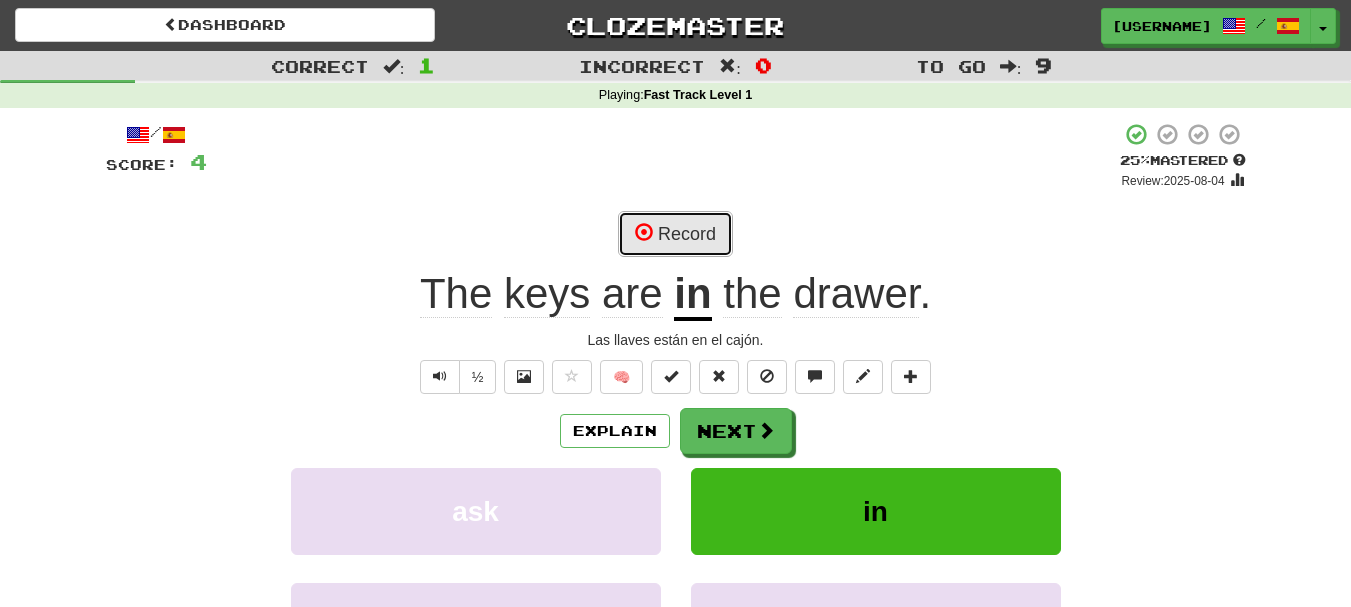 click on "Record" at bounding box center [675, 234] 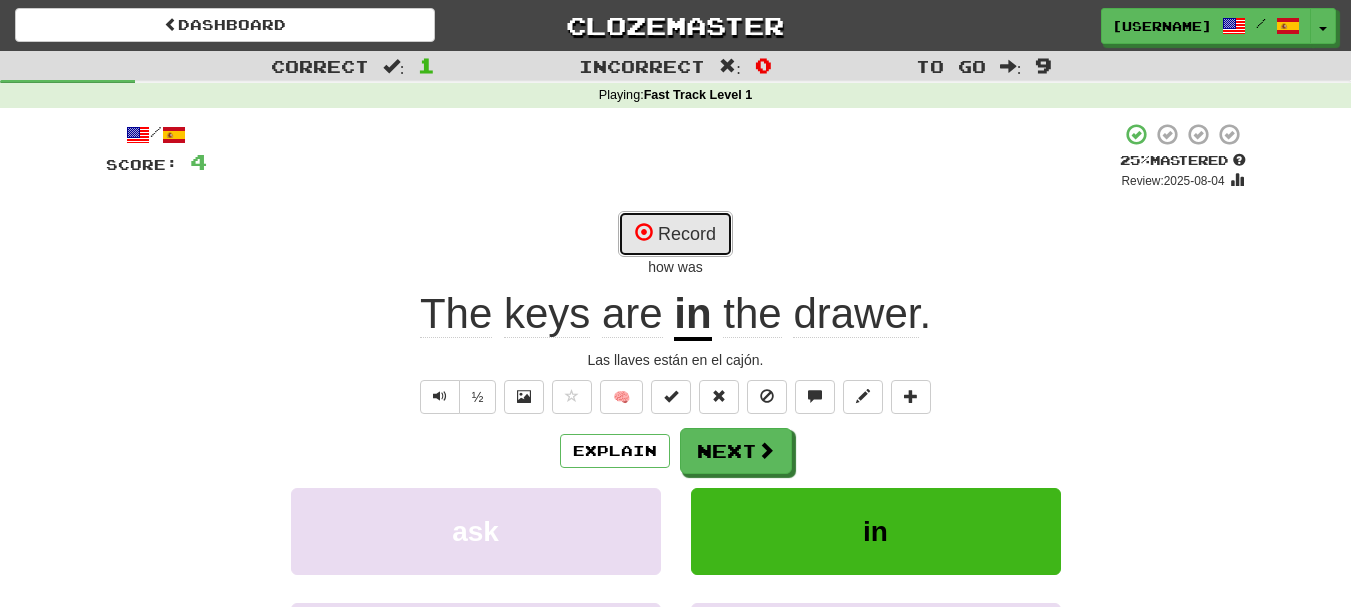 click on "Record" at bounding box center (675, 234) 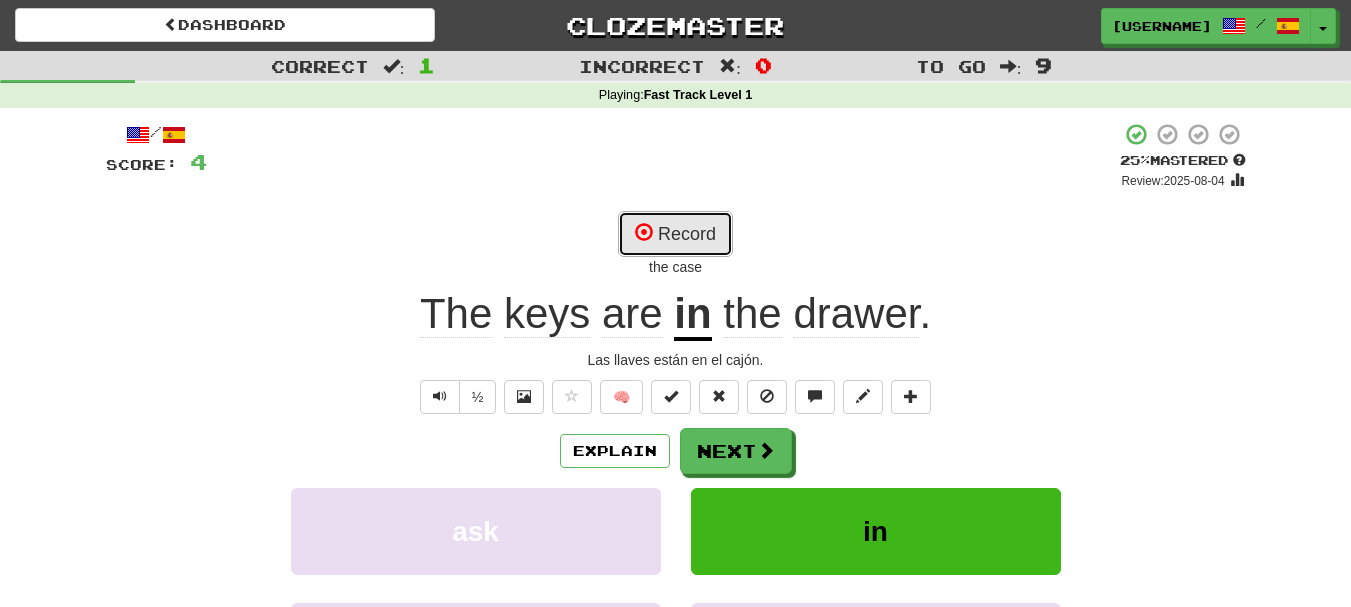 click on "Record" at bounding box center (675, 234) 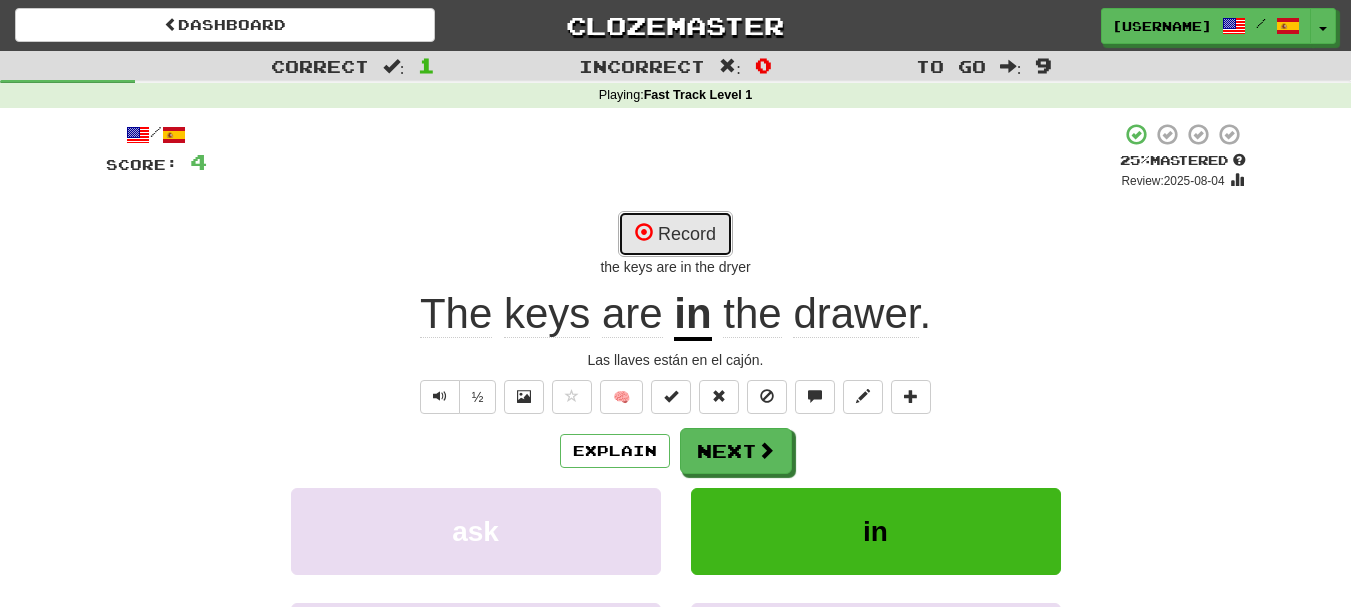 click on "Record" at bounding box center [675, 234] 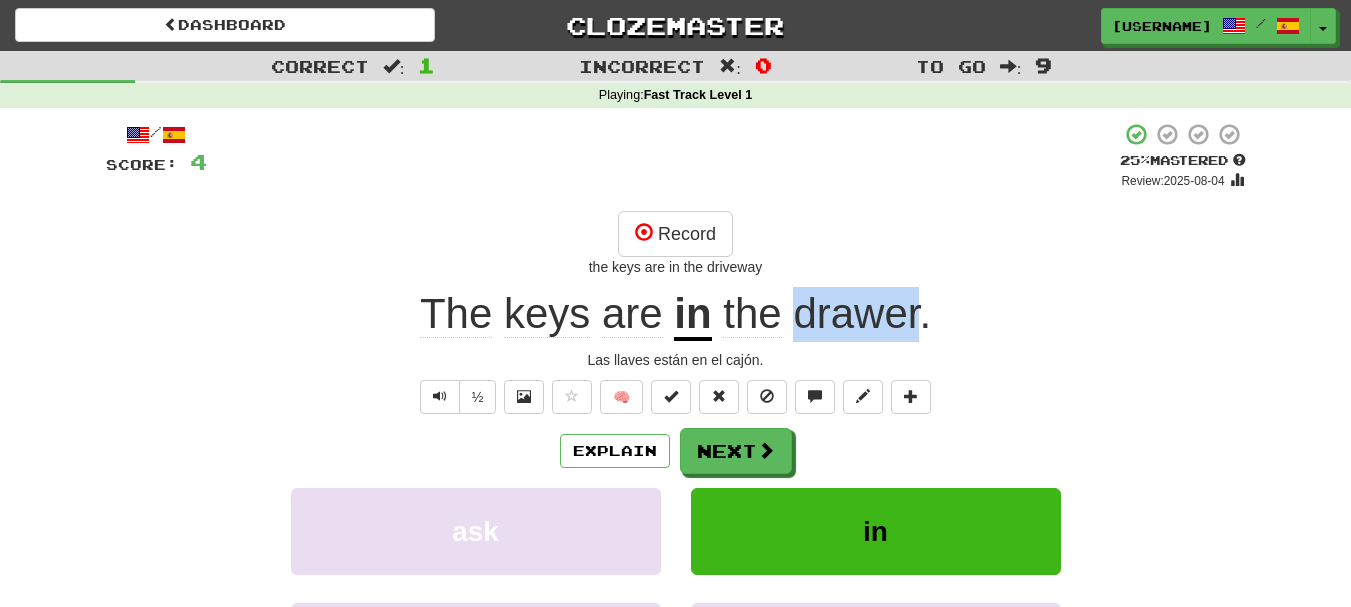 drag, startPoint x: 799, startPoint y: 319, endPoint x: 919, endPoint y: 314, distance: 120.10412 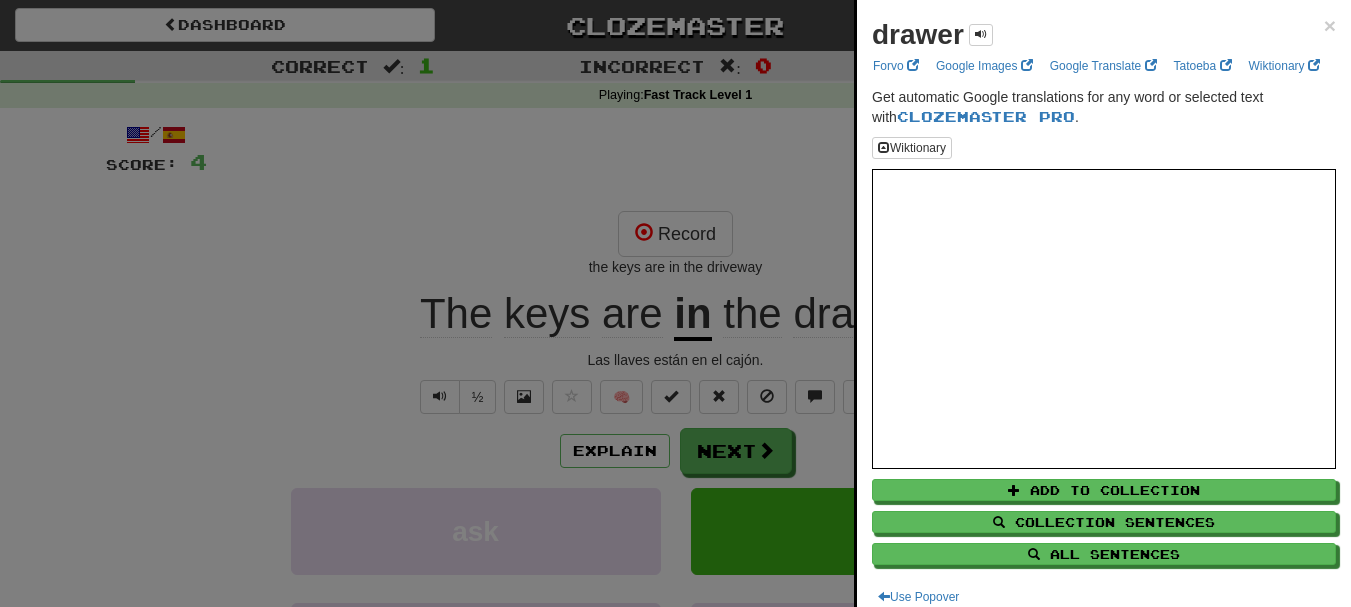 drag, startPoint x: 910, startPoint y: 316, endPoint x: 1165, endPoint y: 31, distance: 382.42645 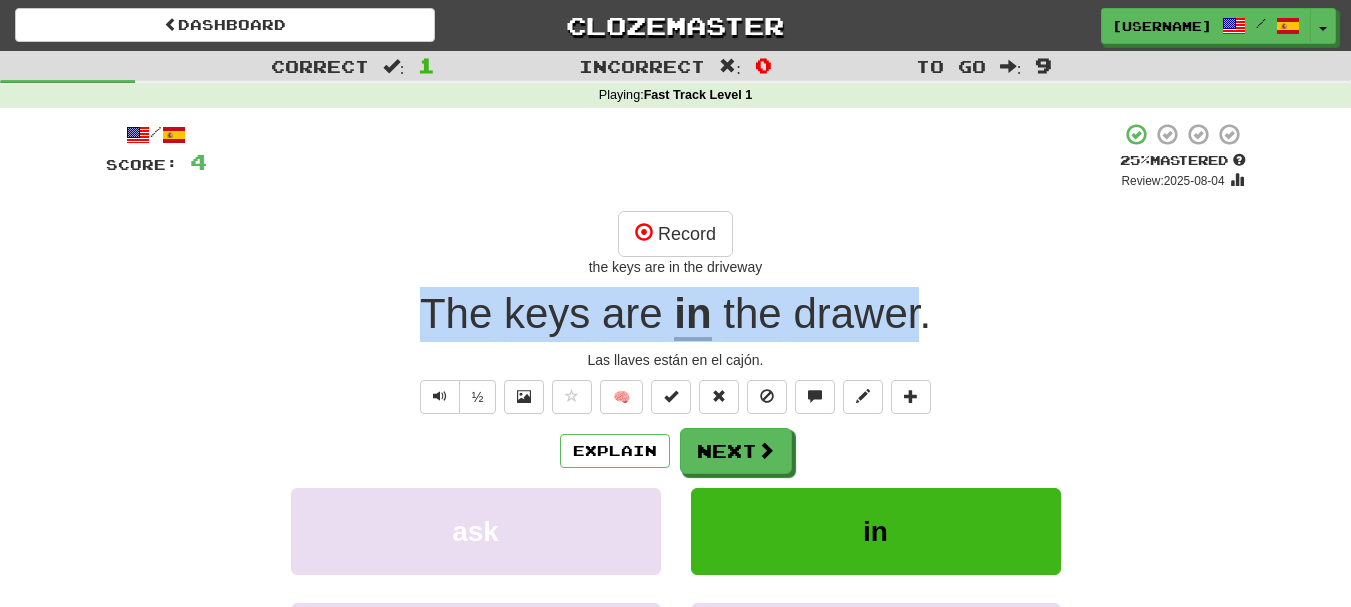 drag, startPoint x: 405, startPoint y: 304, endPoint x: 922, endPoint y: 281, distance: 517.51135 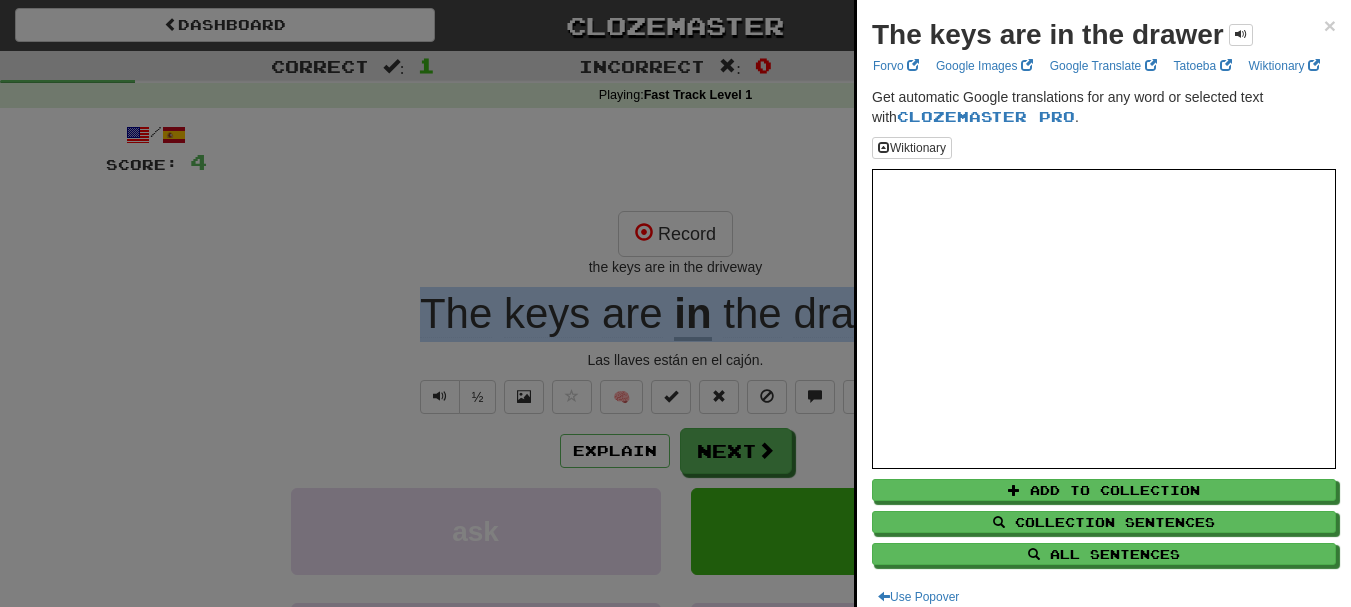 copy on "The   keys   are   in   the   drawer" 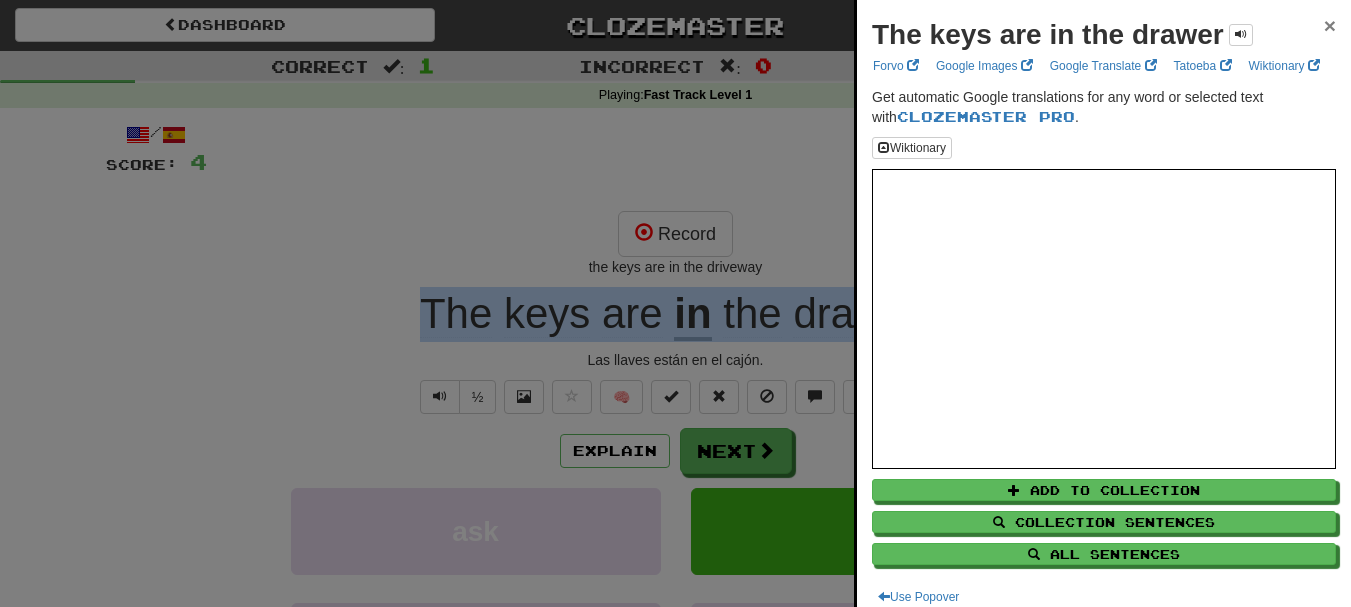 drag, startPoint x: 1311, startPoint y: 19, endPoint x: 1312, endPoint y: 35, distance: 16.03122 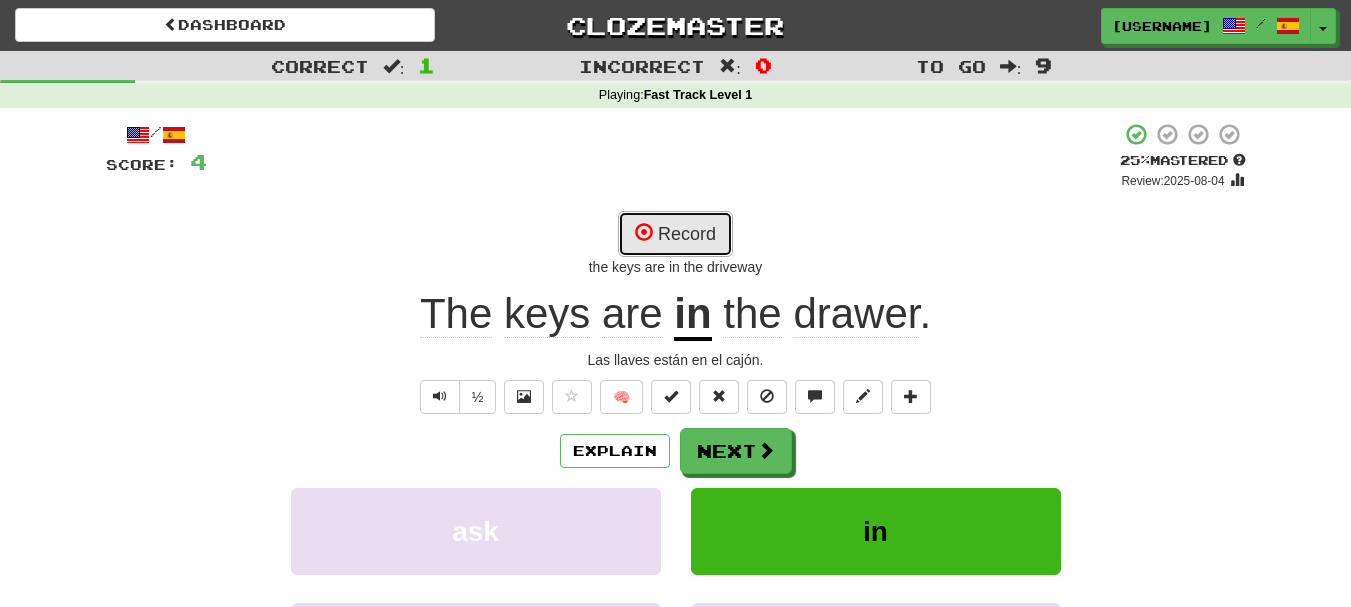click on "Record" at bounding box center (675, 234) 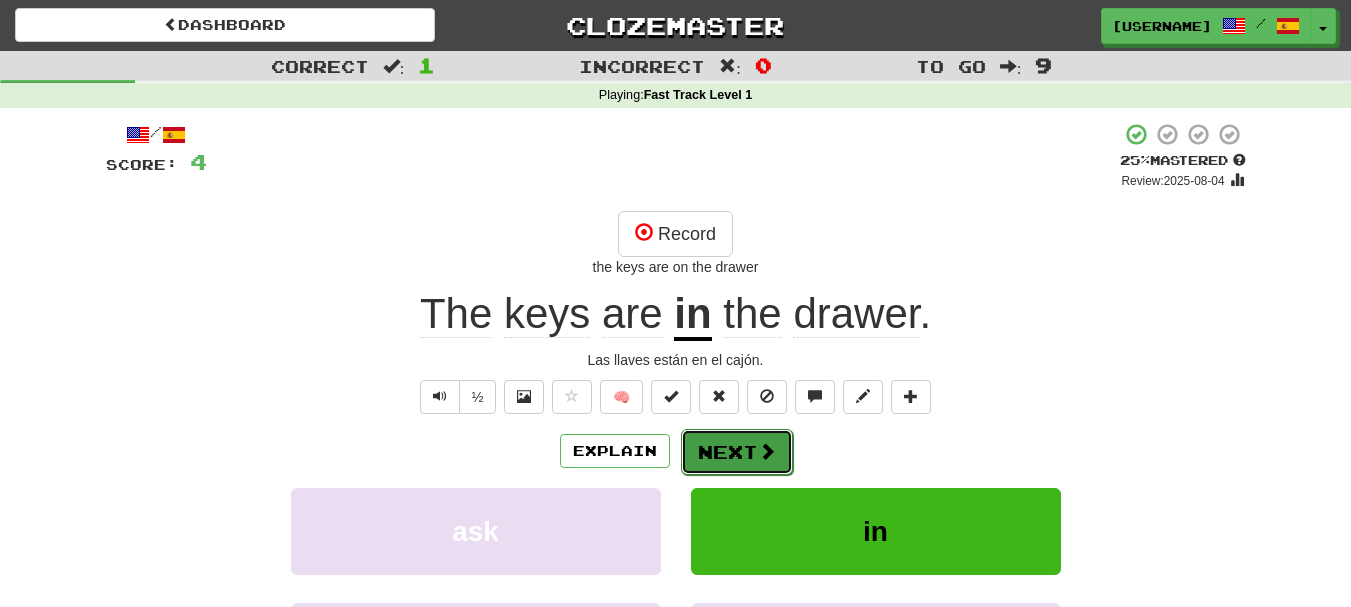 click on "Next" at bounding box center (737, 452) 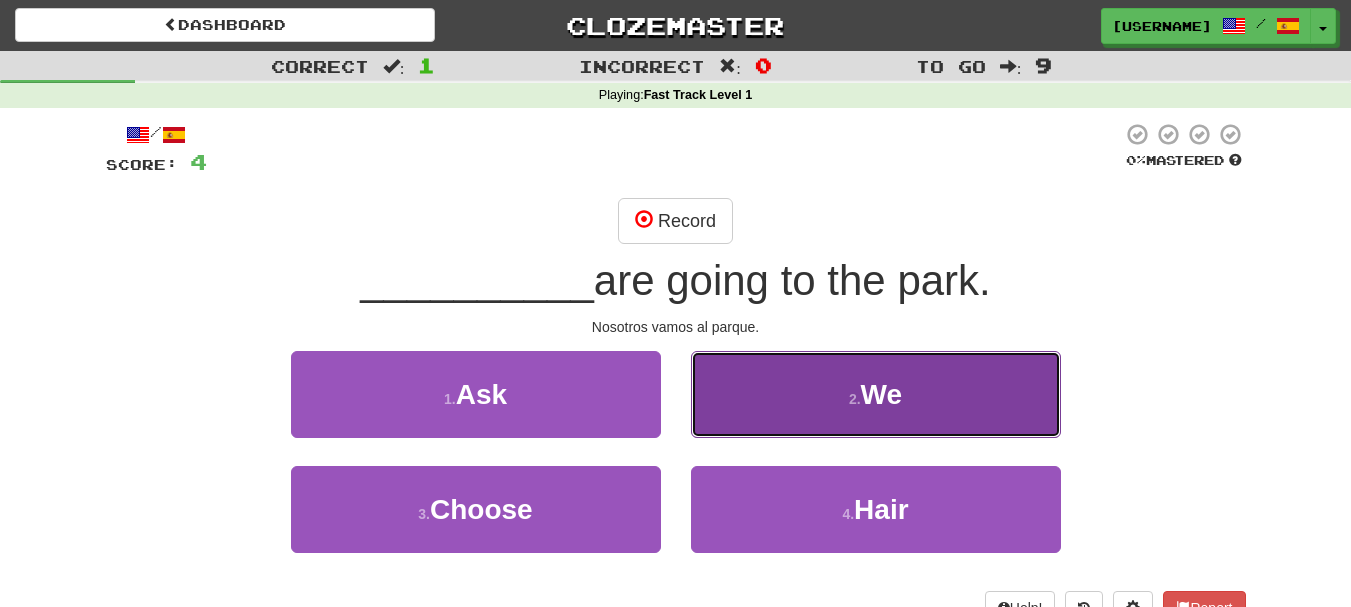 click on "2 .  We" at bounding box center [876, 394] 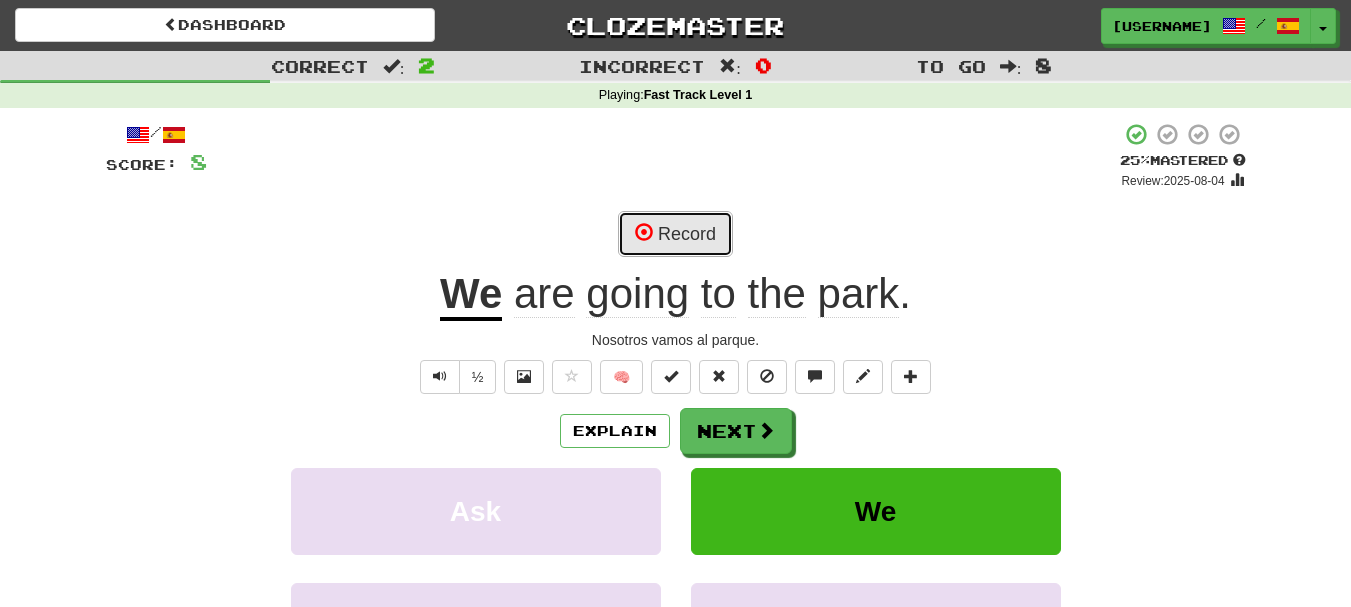 click on "Record" at bounding box center [675, 234] 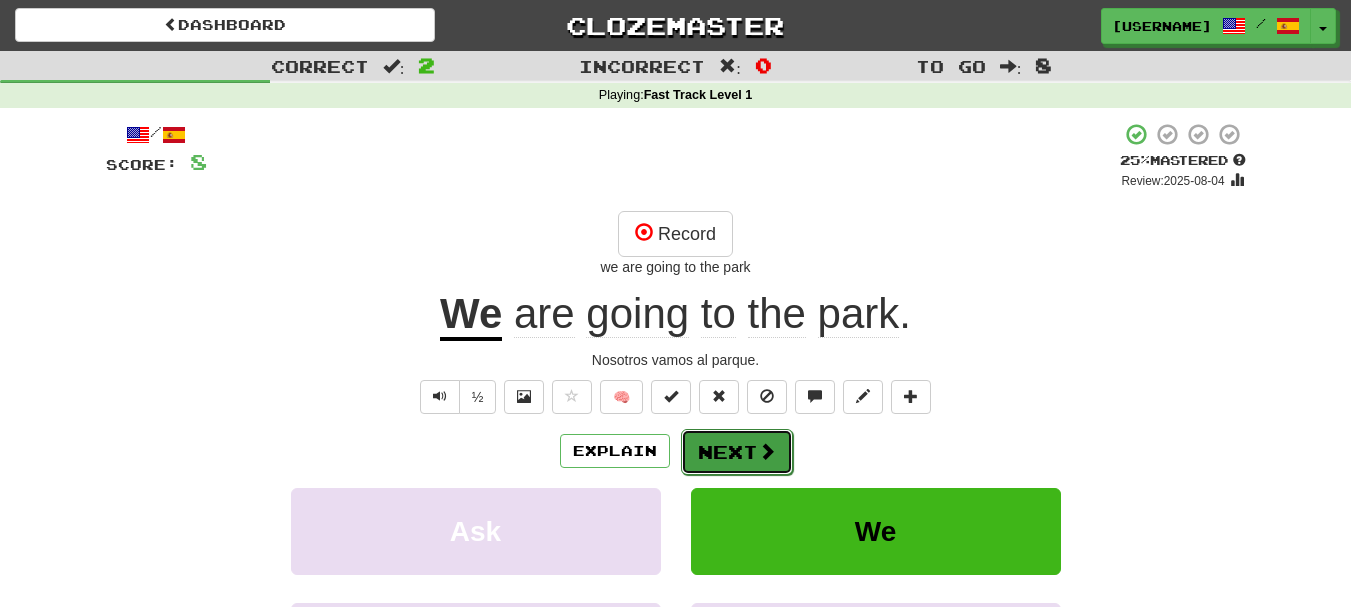 click at bounding box center (767, 451) 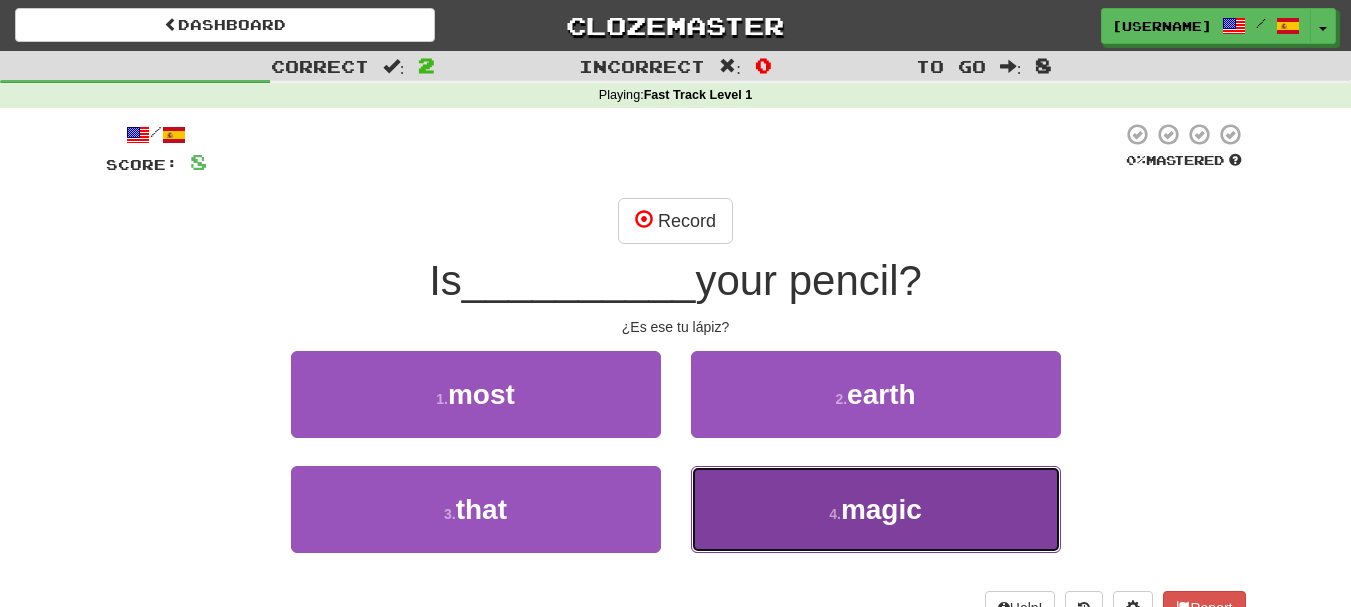 click on "4 .  magic" at bounding box center [876, 509] 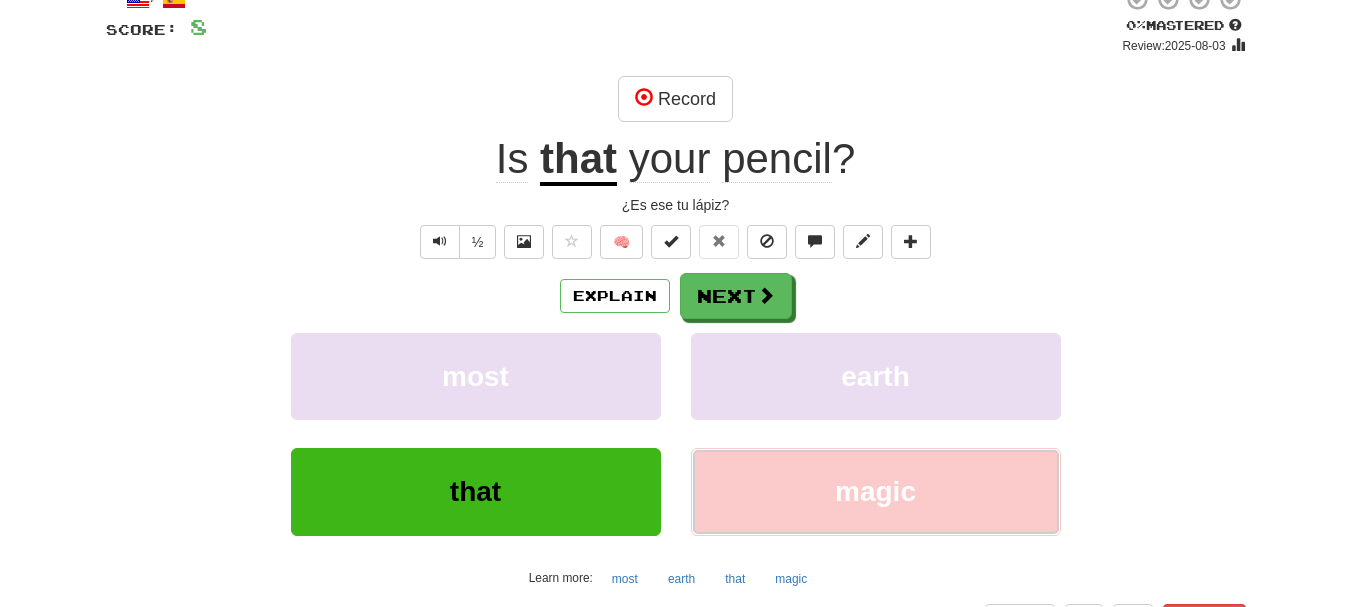scroll, scrollTop: 100, scrollLeft: 0, axis: vertical 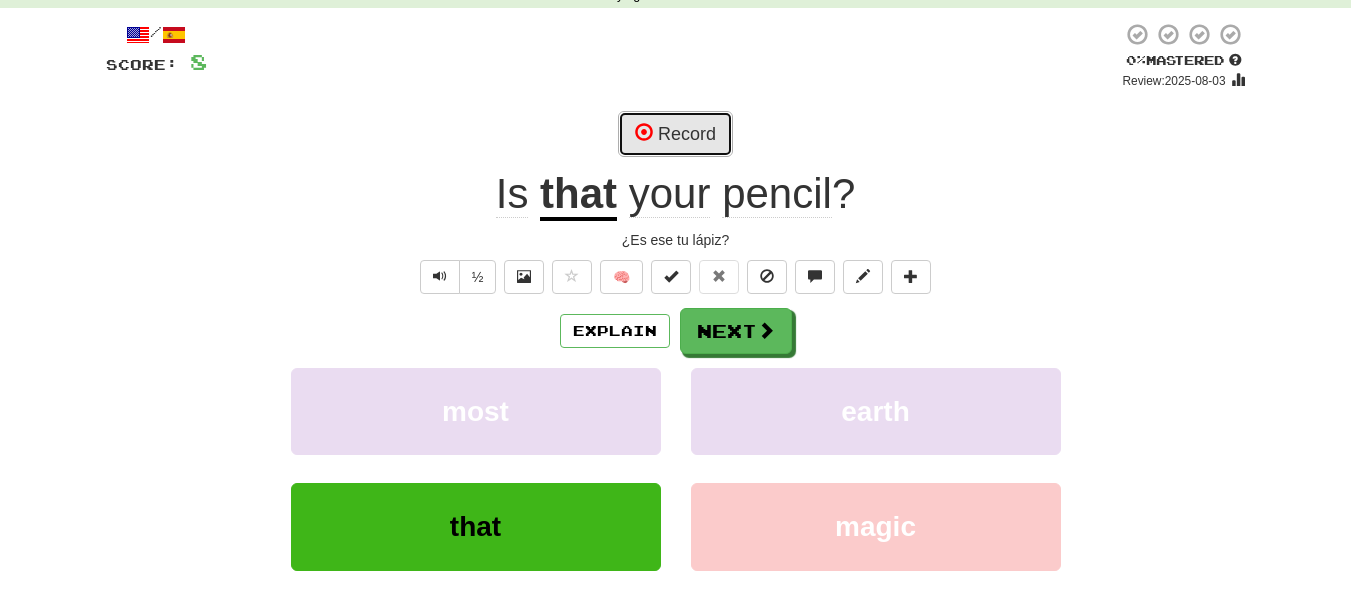 click on "Record" at bounding box center (675, 134) 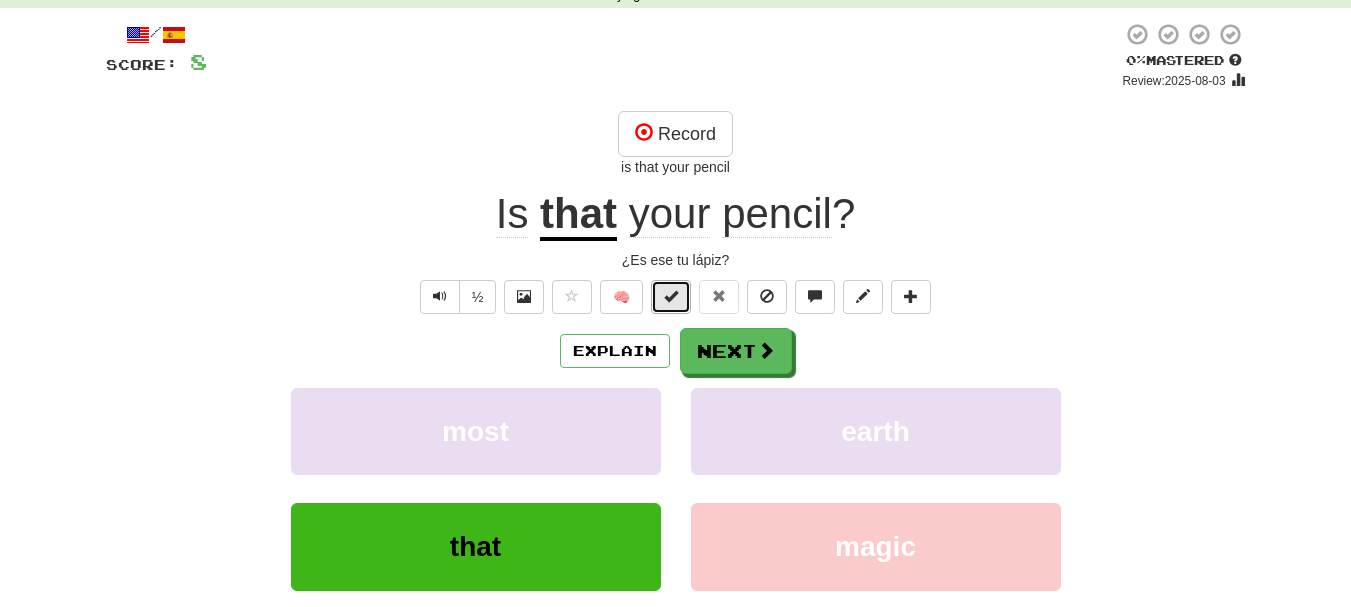 click at bounding box center (671, 296) 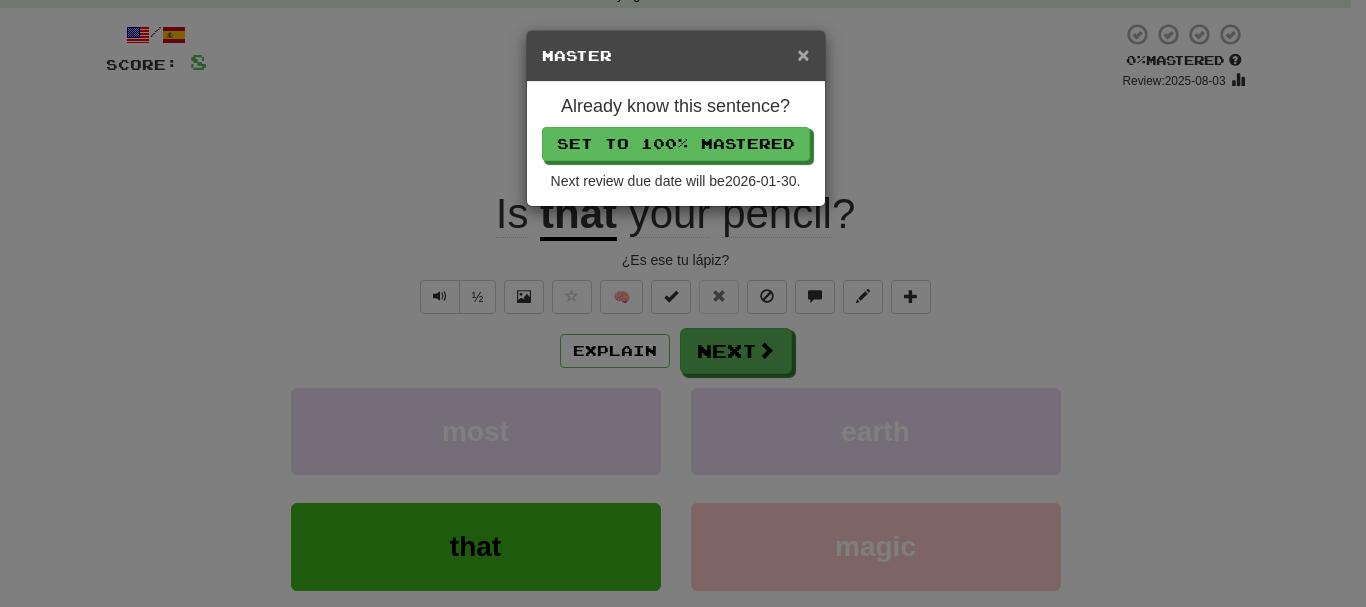 click on "Master" at bounding box center (676, 56) 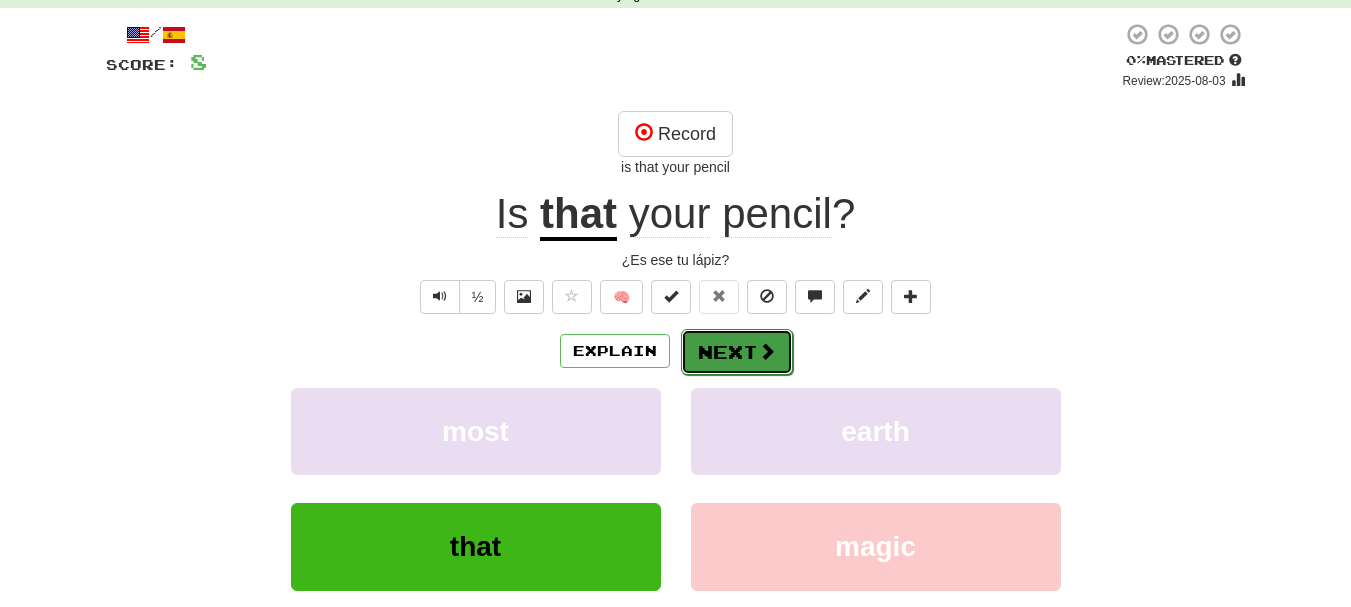 click on "Next" at bounding box center [737, 352] 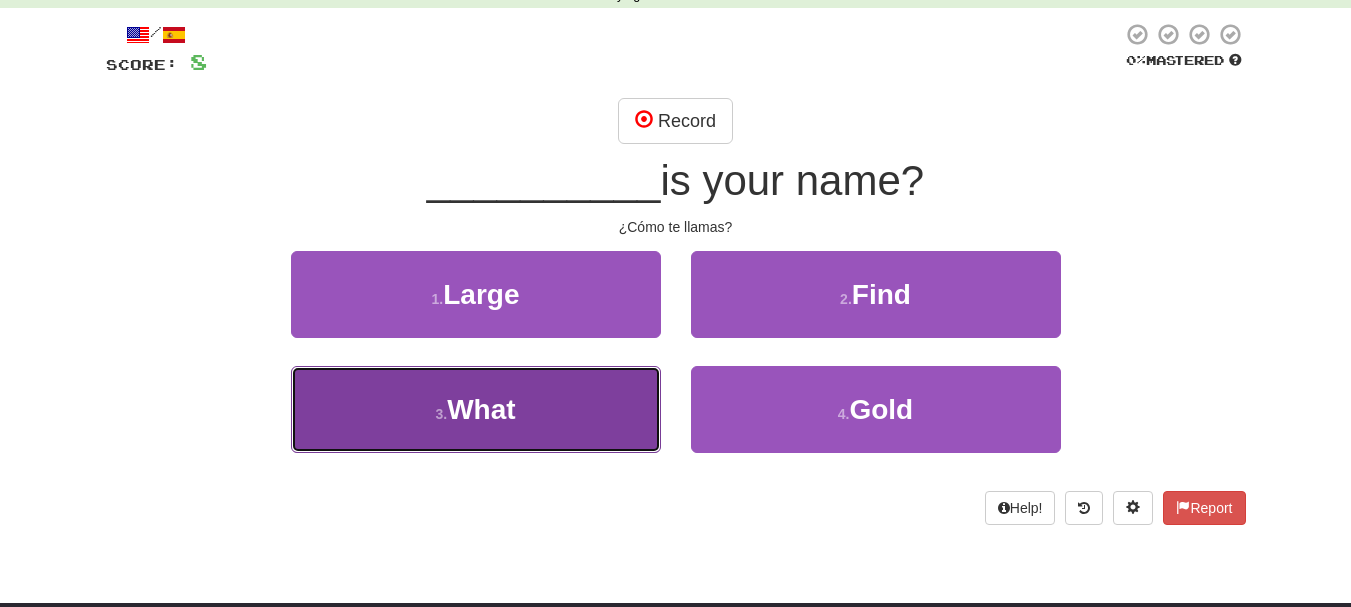 click on "3 .  What" at bounding box center [476, 409] 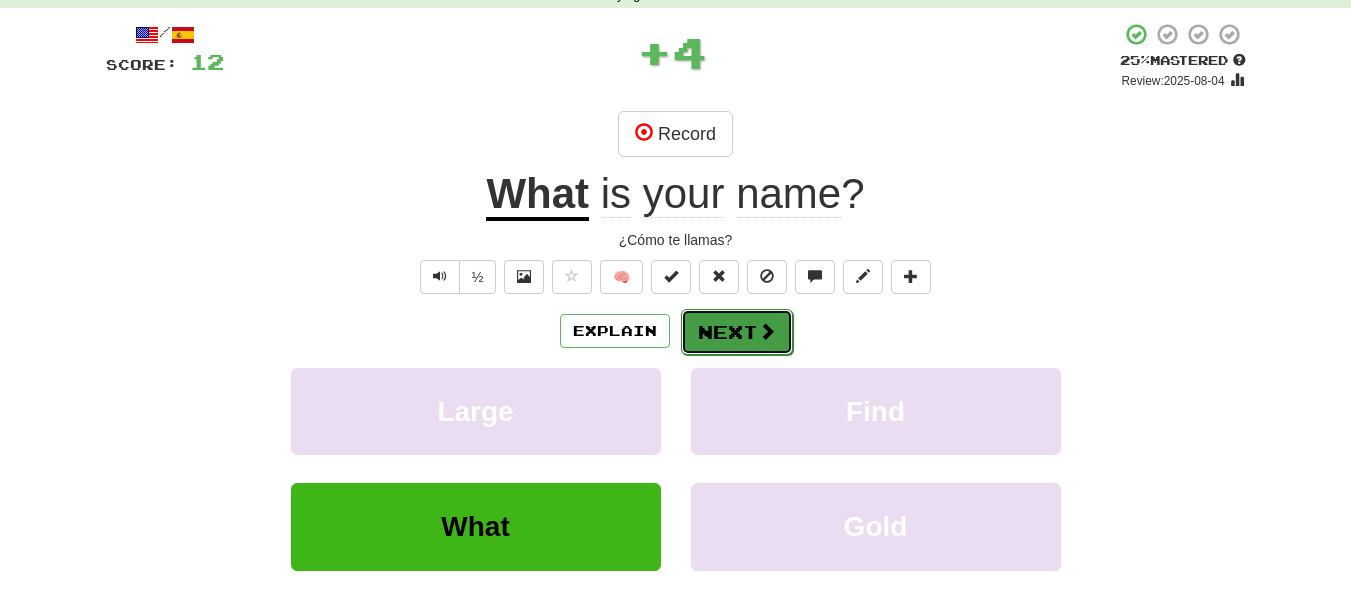 click on "Next" at bounding box center (737, 332) 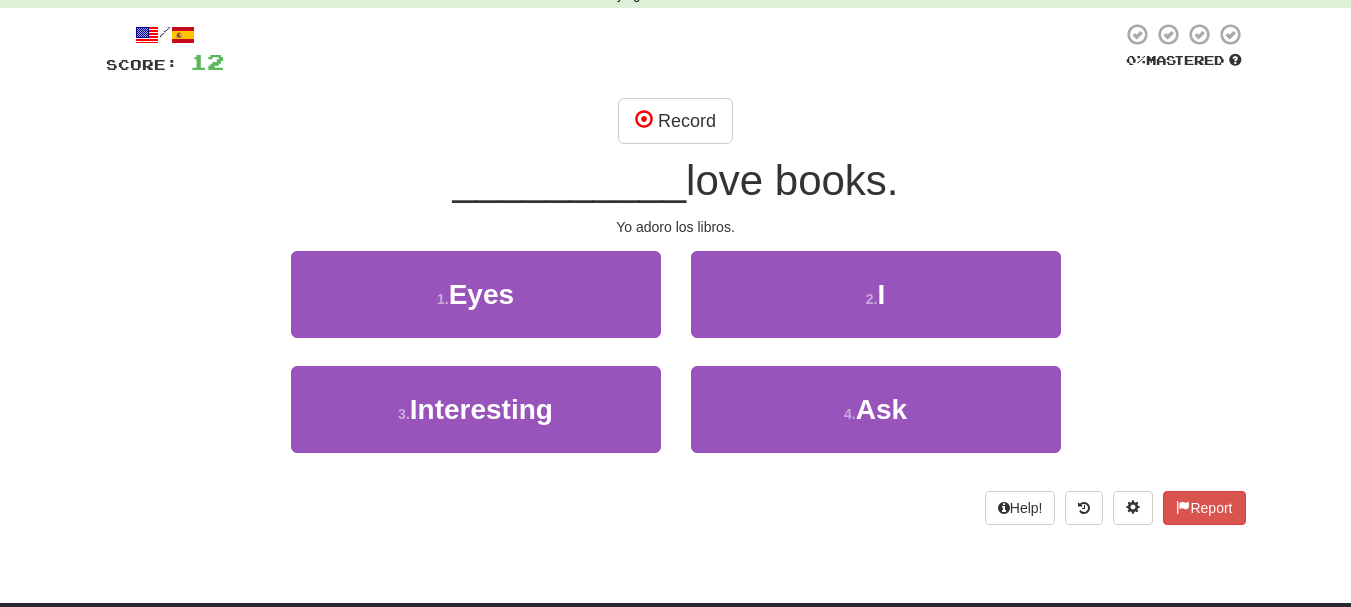 click on "__________" at bounding box center (569, 180) 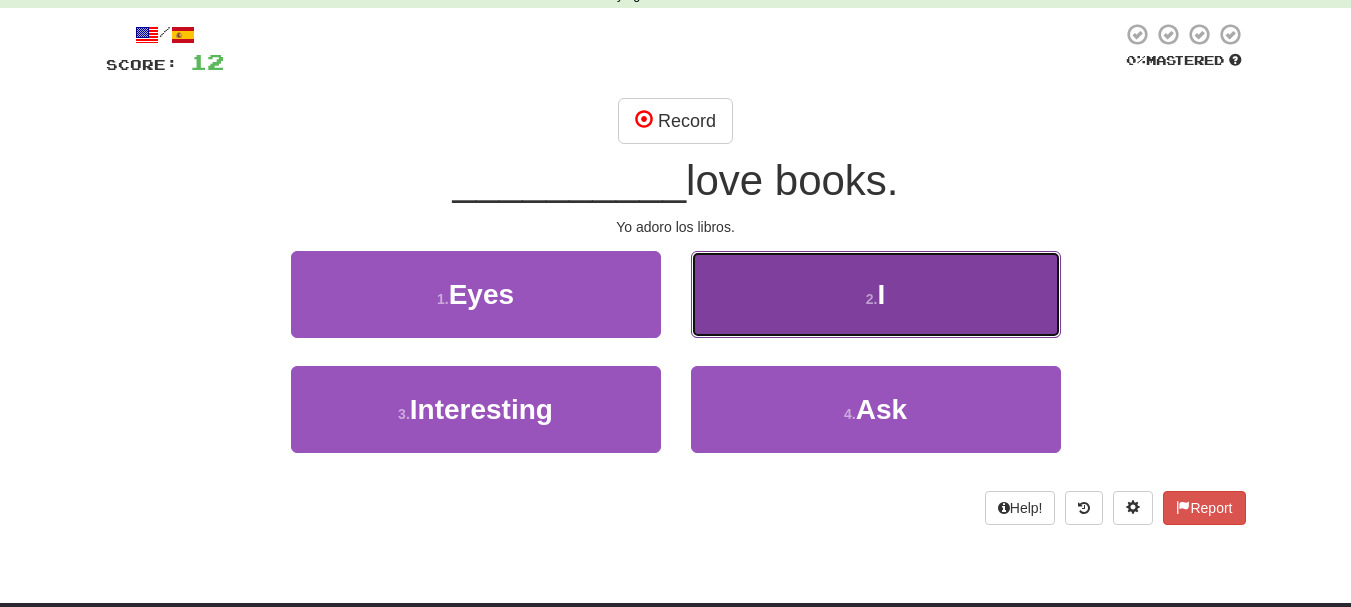 click on "2 .  I" at bounding box center [876, 294] 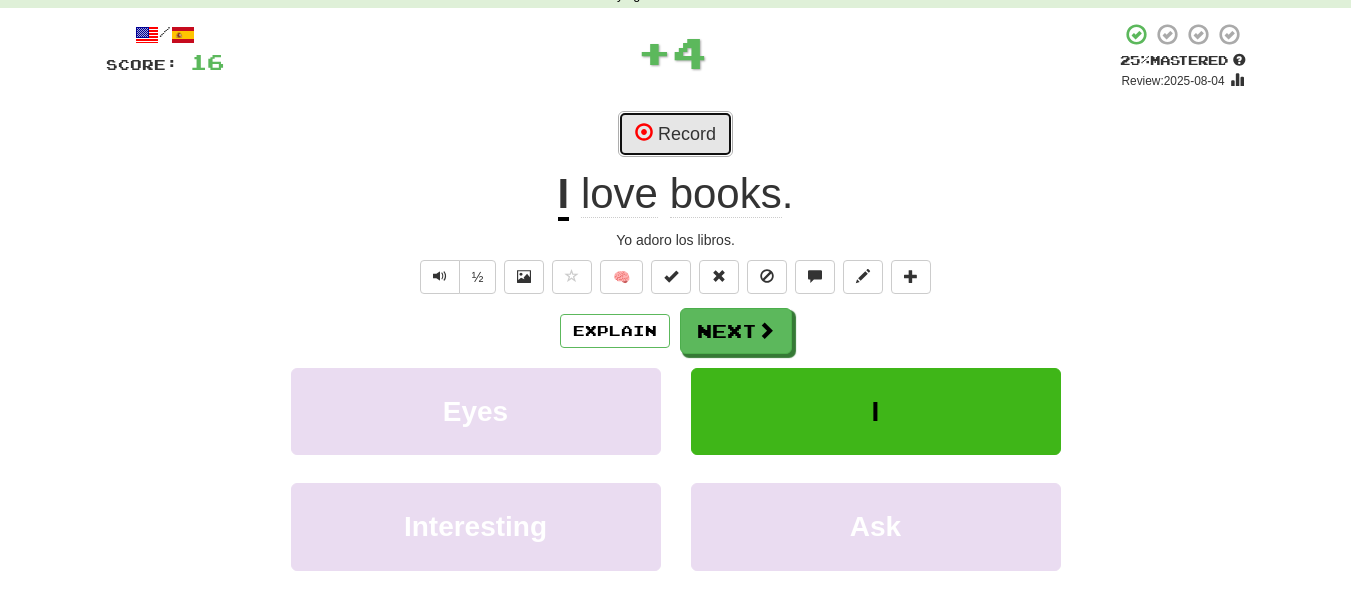 click at bounding box center [644, 132] 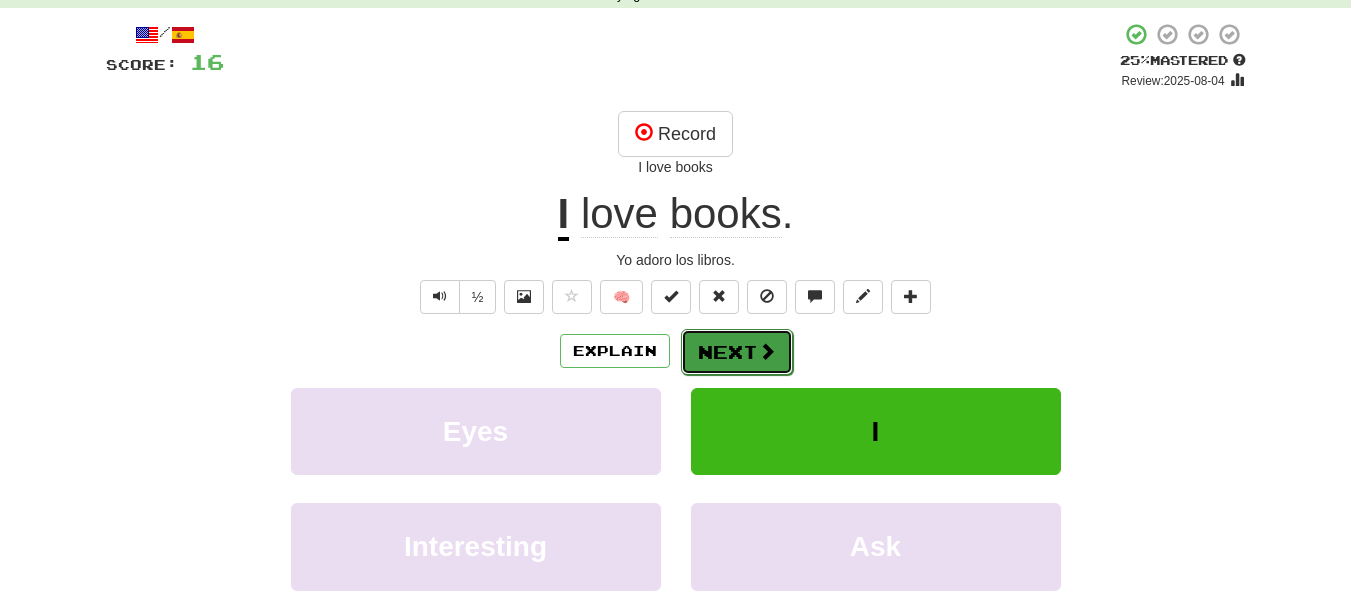 click on "Next" at bounding box center [737, 352] 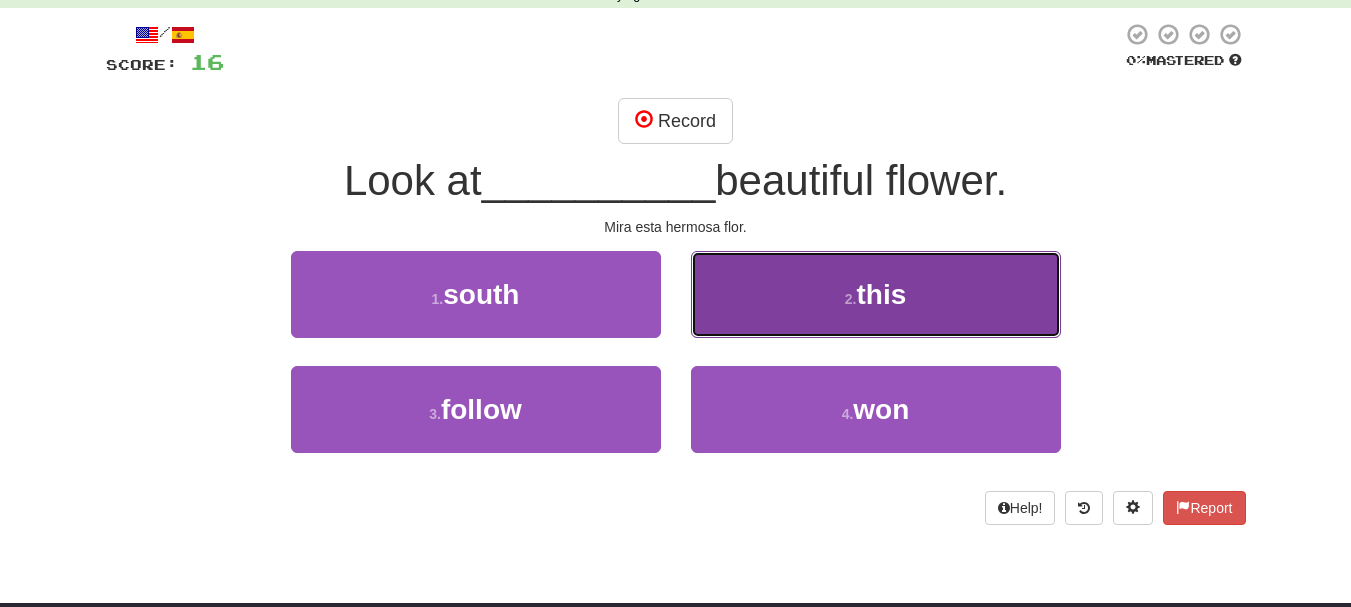 click on "2 .  this" at bounding box center (876, 294) 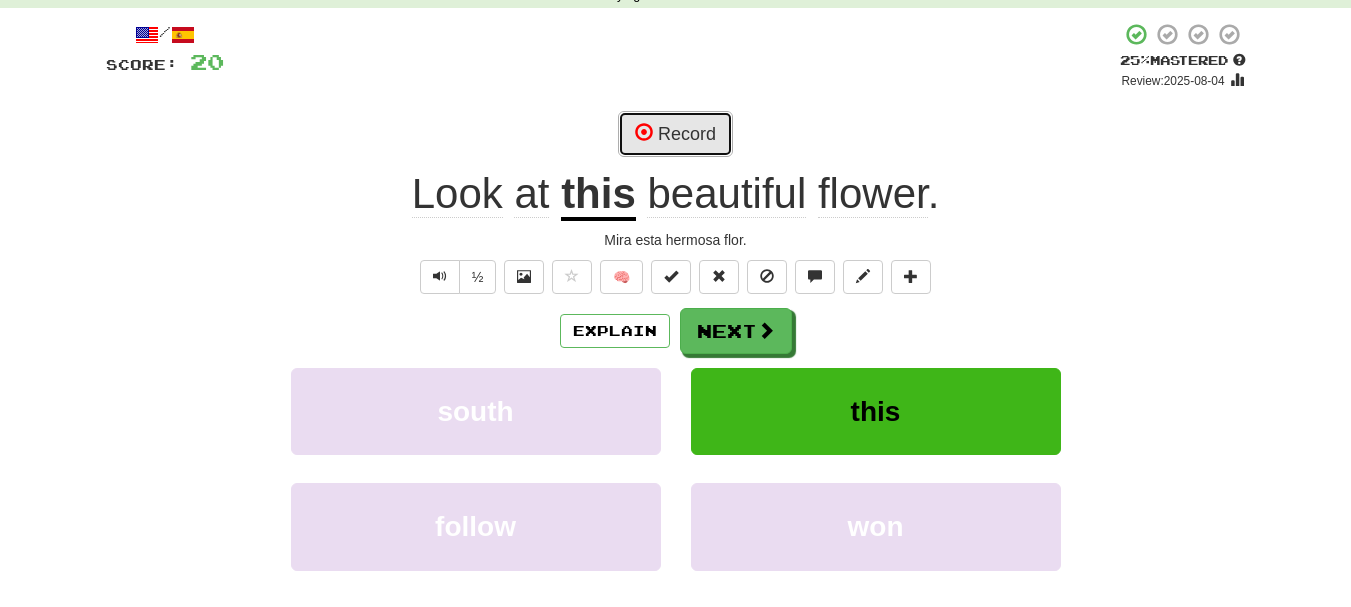 click on "Record" at bounding box center (675, 134) 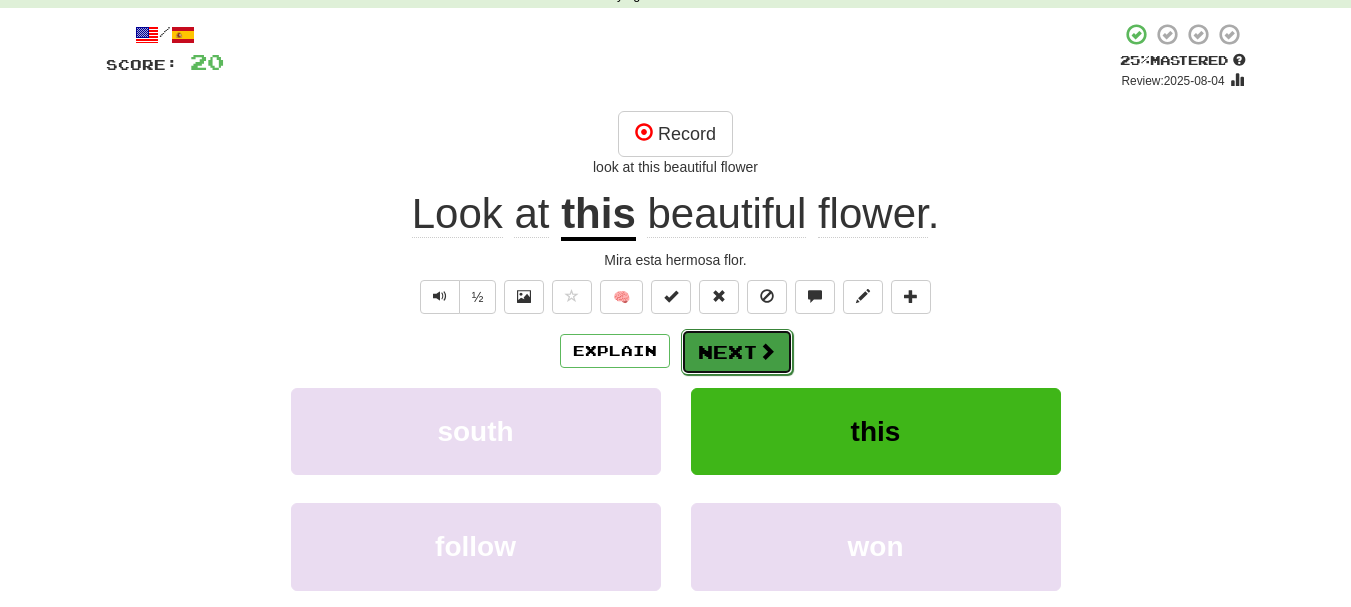 click on "Next" at bounding box center (737, 352) 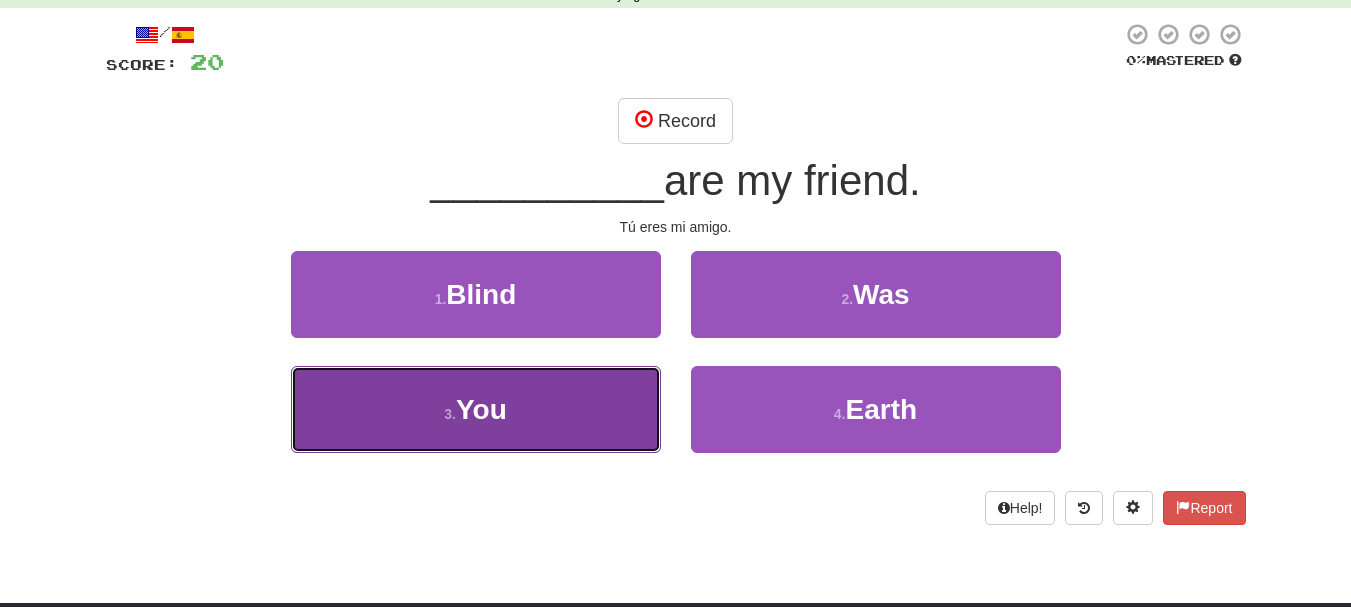 click on "3 .  You" at bounding box center (476, 409) 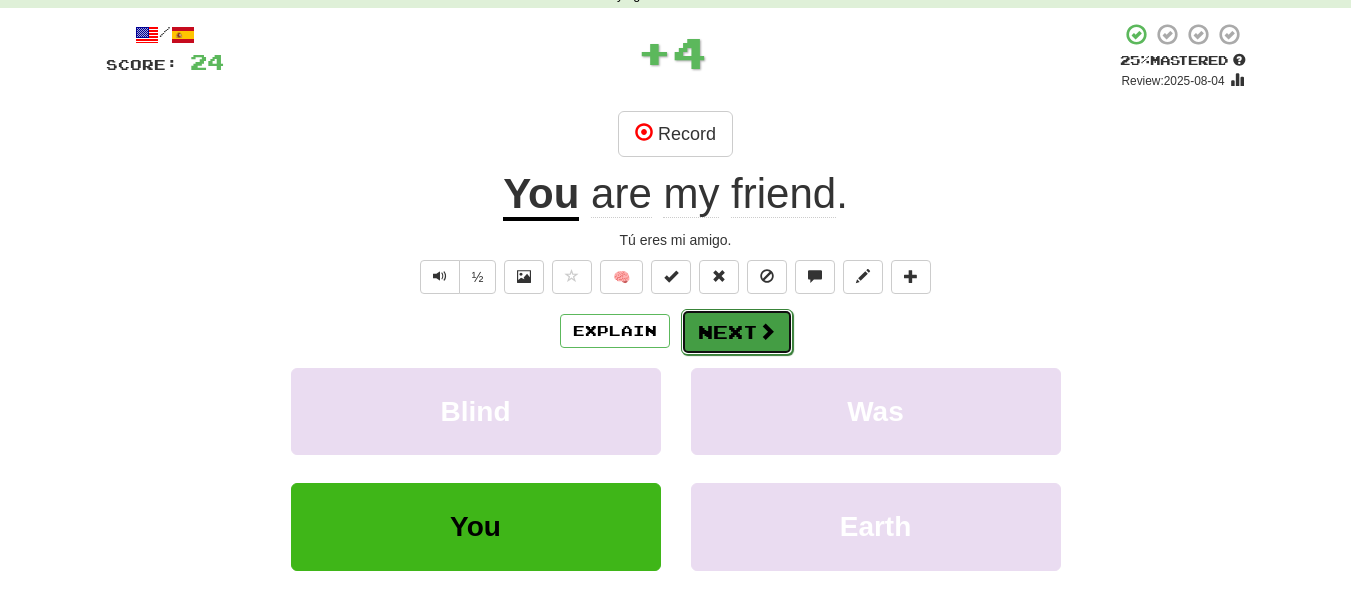 click on "Next" at bounding box center (737, 332) 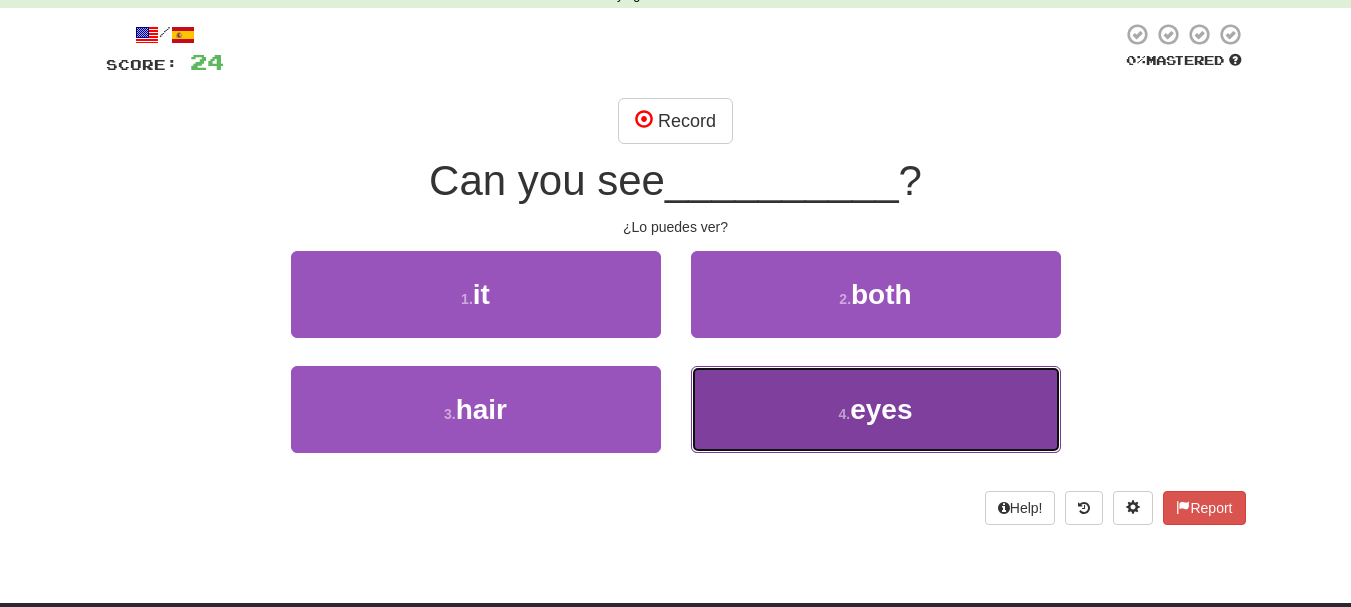 click on "4 .  eyes" at bounding box center [876, 409] 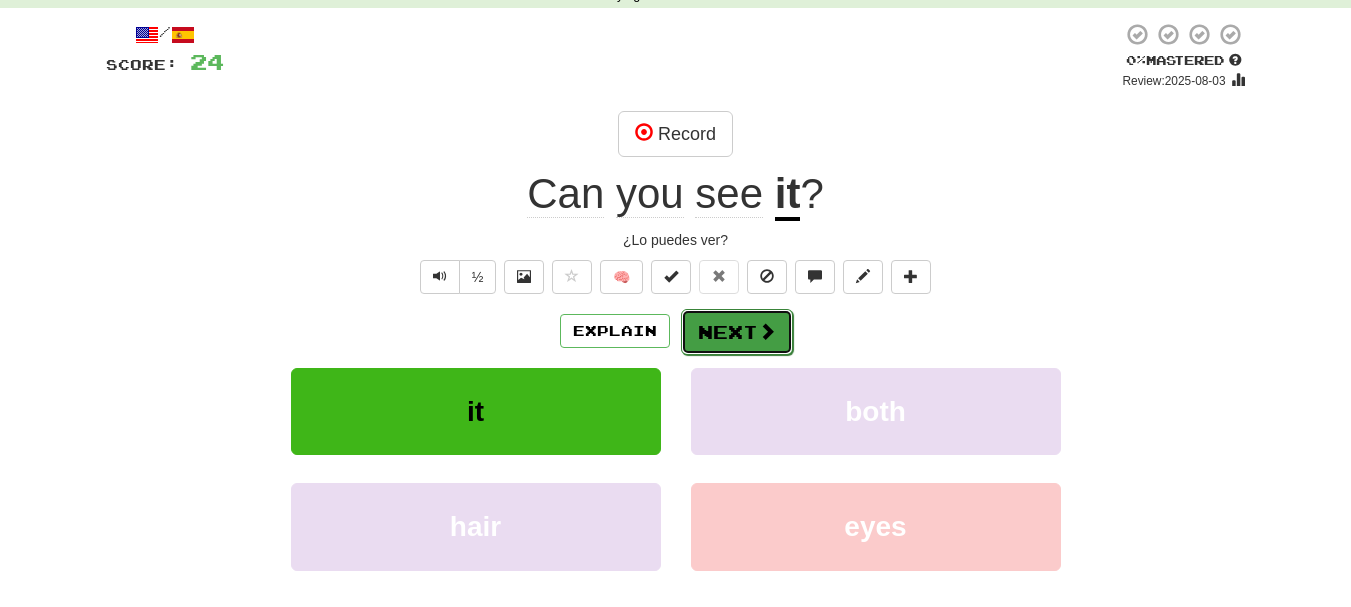 click on "Next" at bounding box center (737, 332) 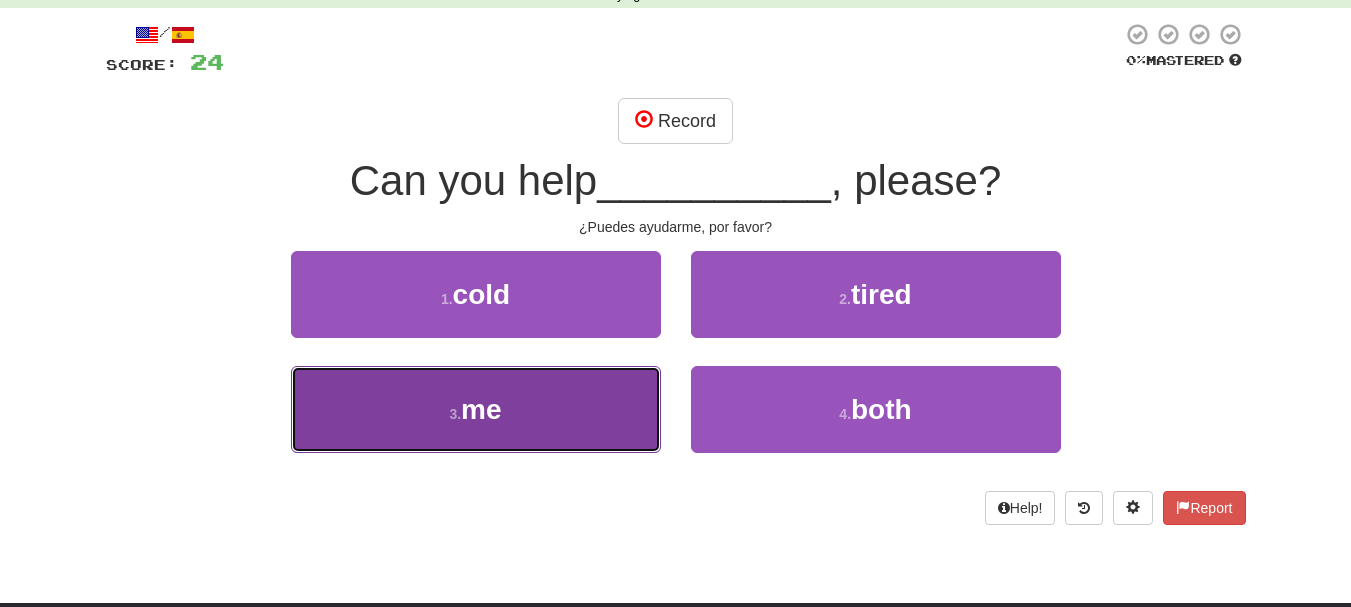 click on "3 .  me" at bounding box center (476, 409) 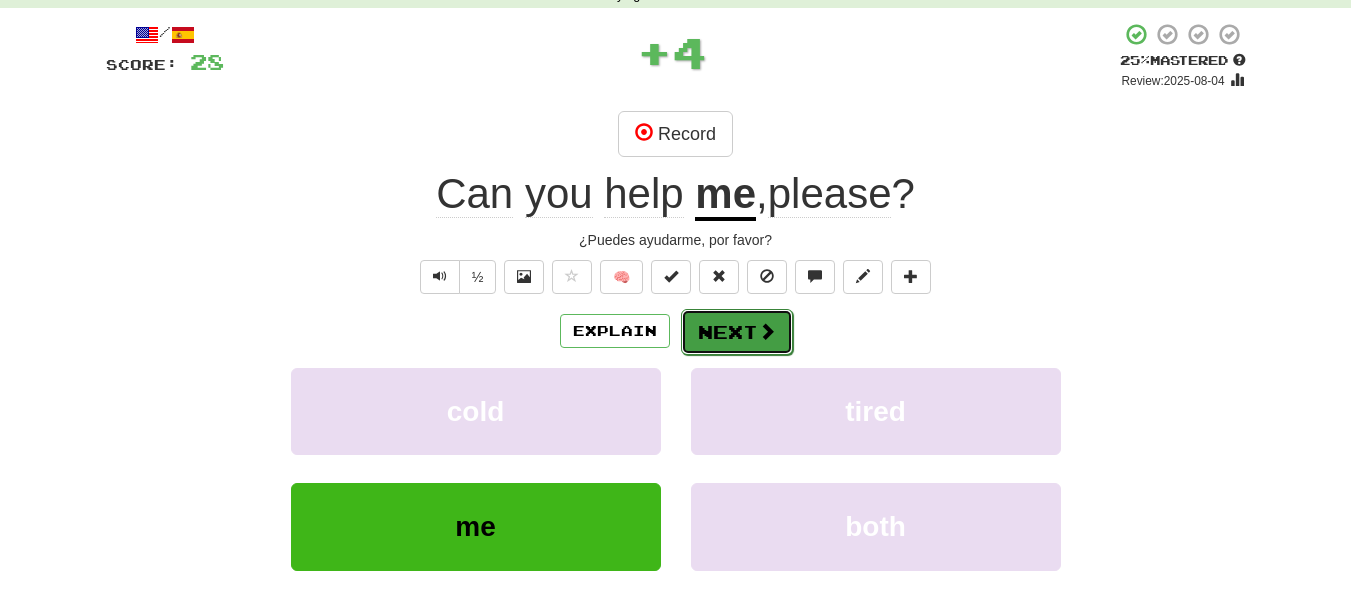 click on "Next" at bounding box center [737, 332] 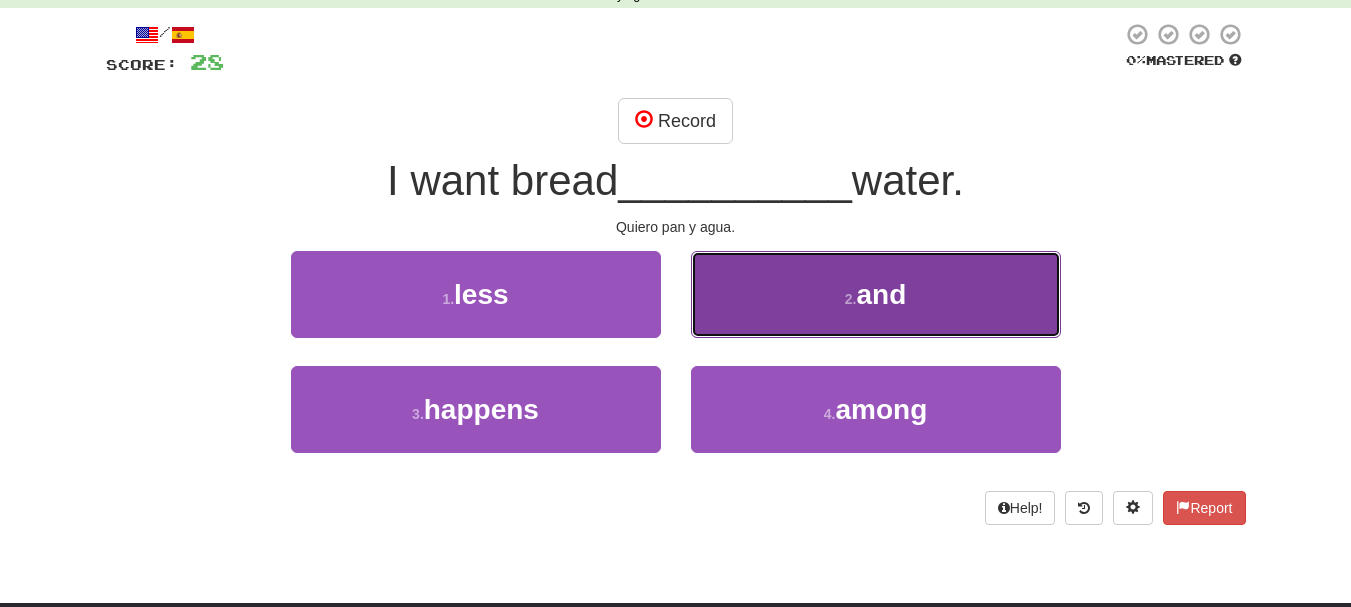click on "2 .  and" at bounding box center (876, 294) 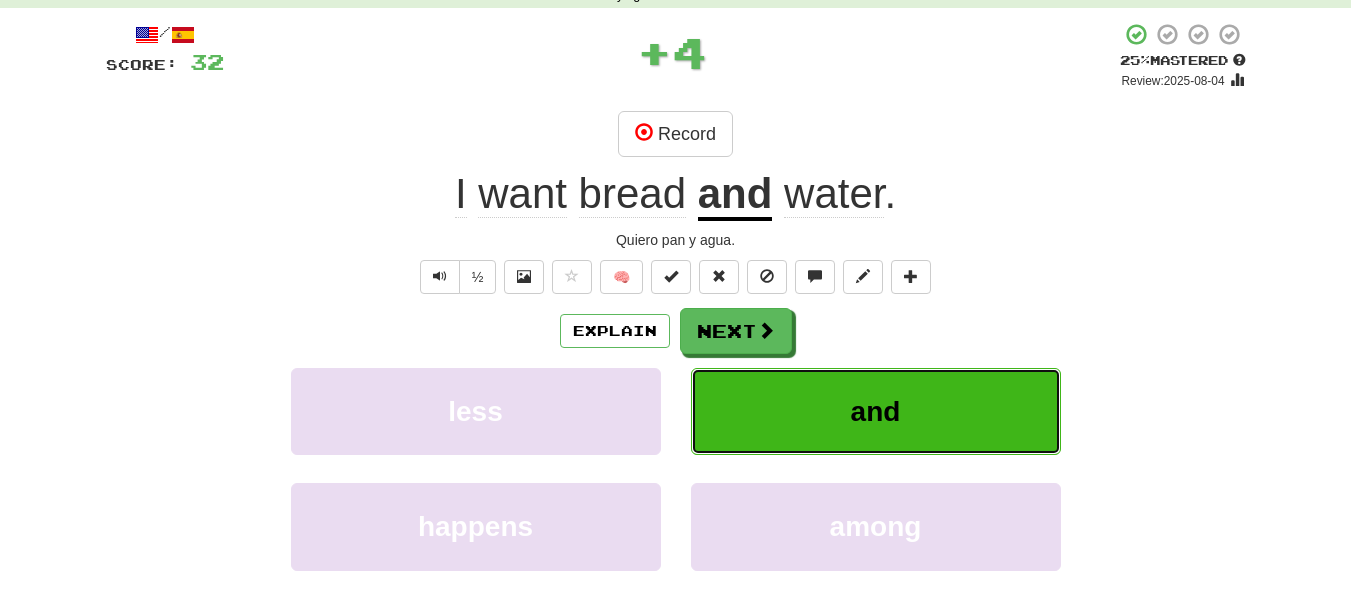 drag, startPoint x: 781, startPoint y: 422, endPoint x: 792, endPoint y: 334, distance: 88.68484 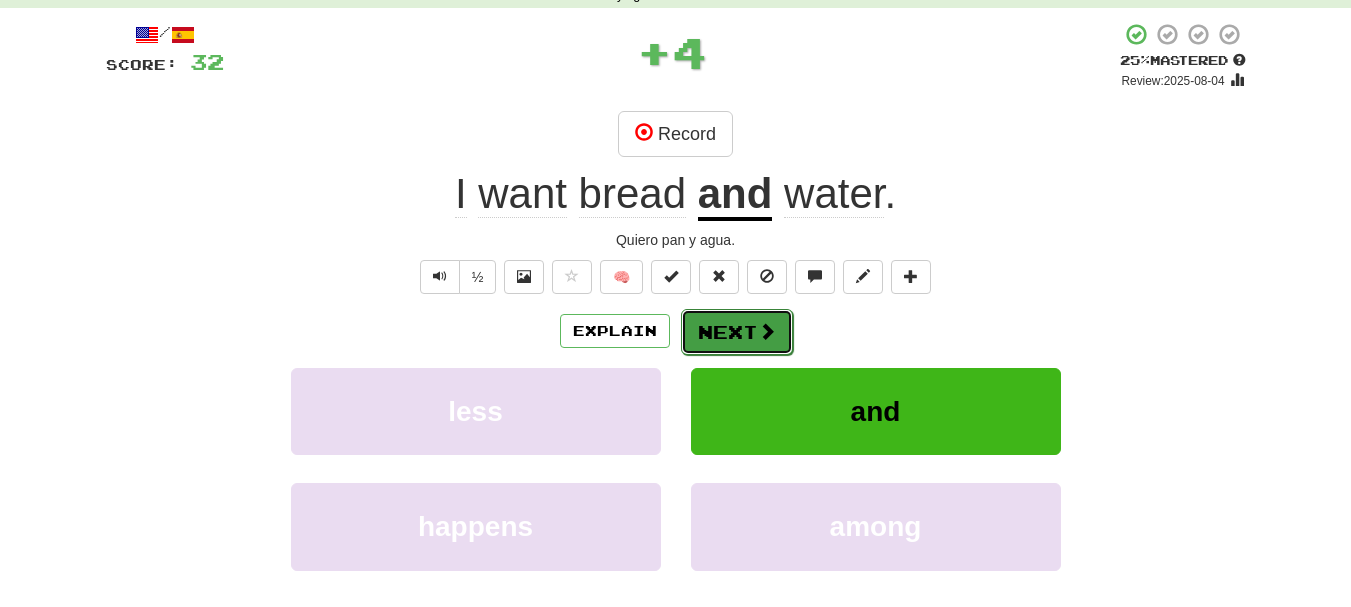 click on "Next" at bounding box center (737, 332) 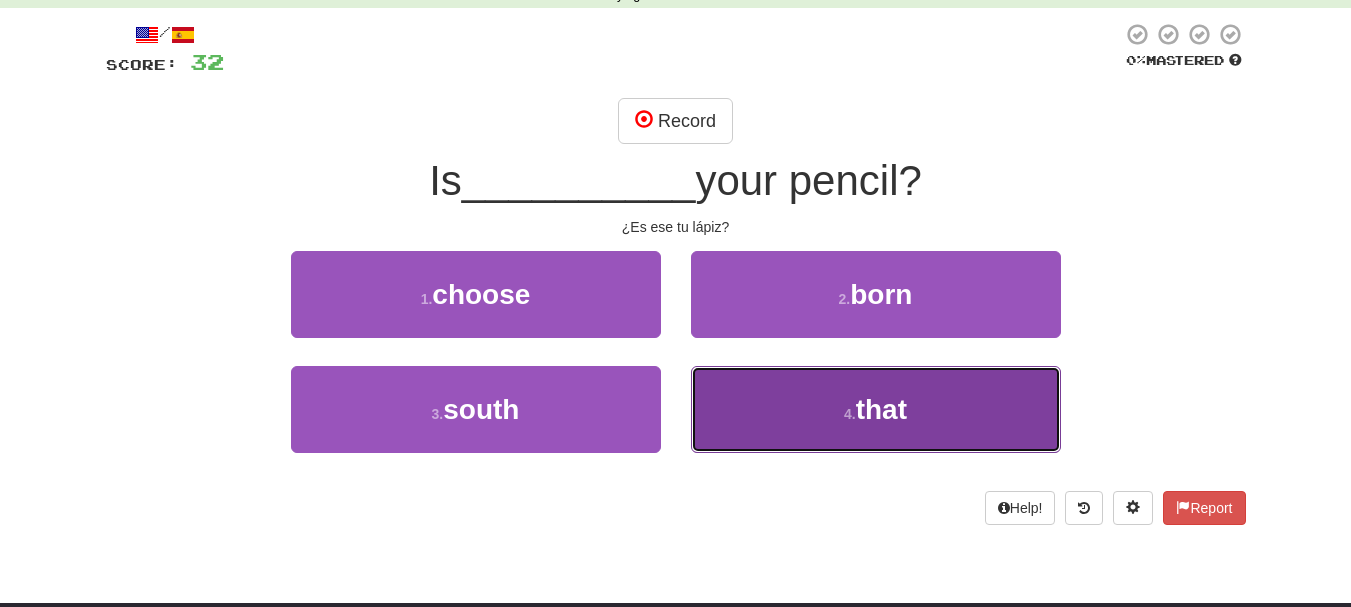 click on "4 .  that" at bounding box center (876, 409) 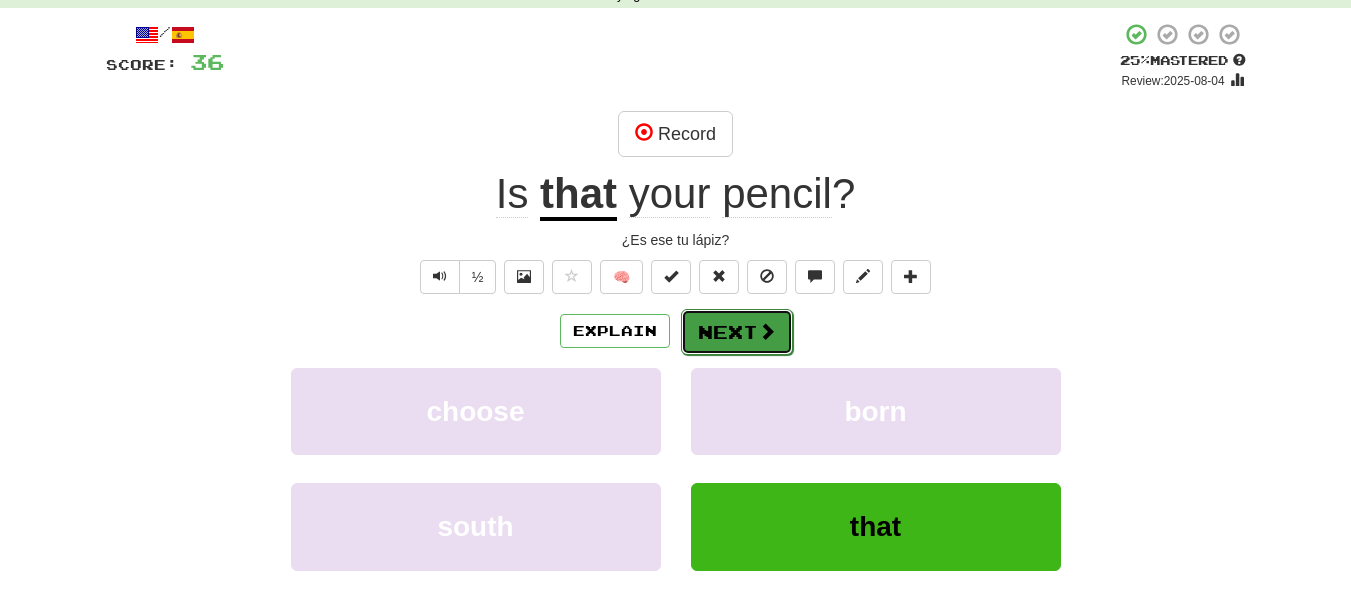 click on "Next" at bounding box center (737, 332) 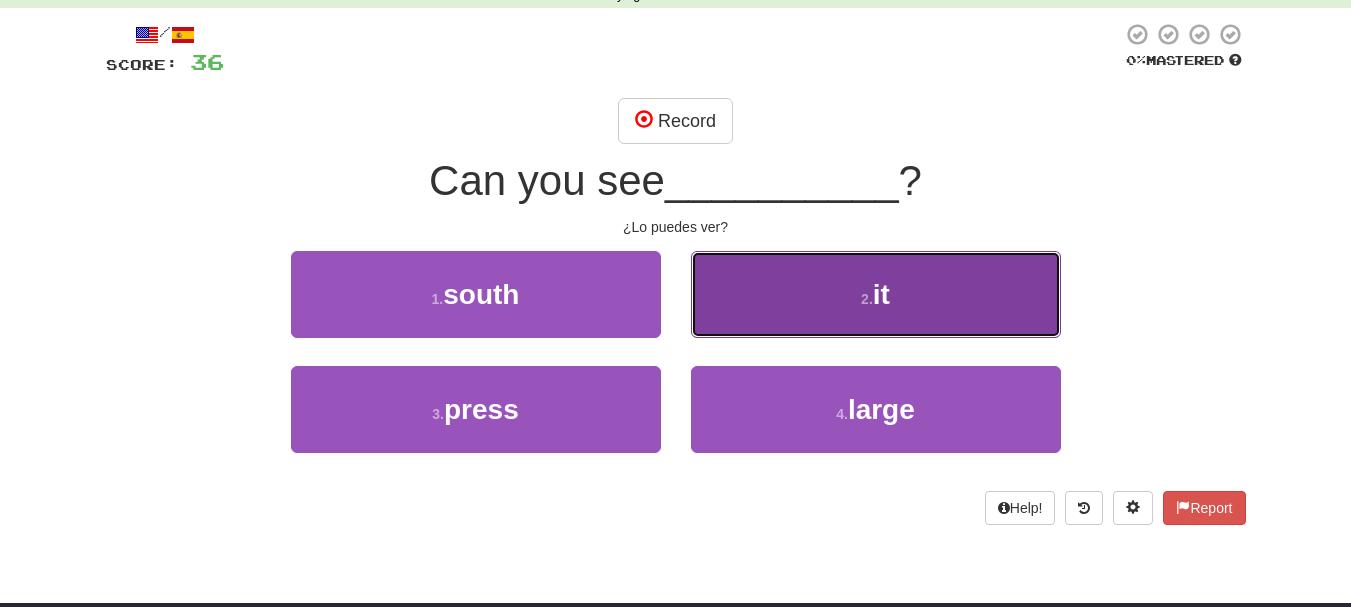 click on "2 .  it" at bounding box center [876, 294] 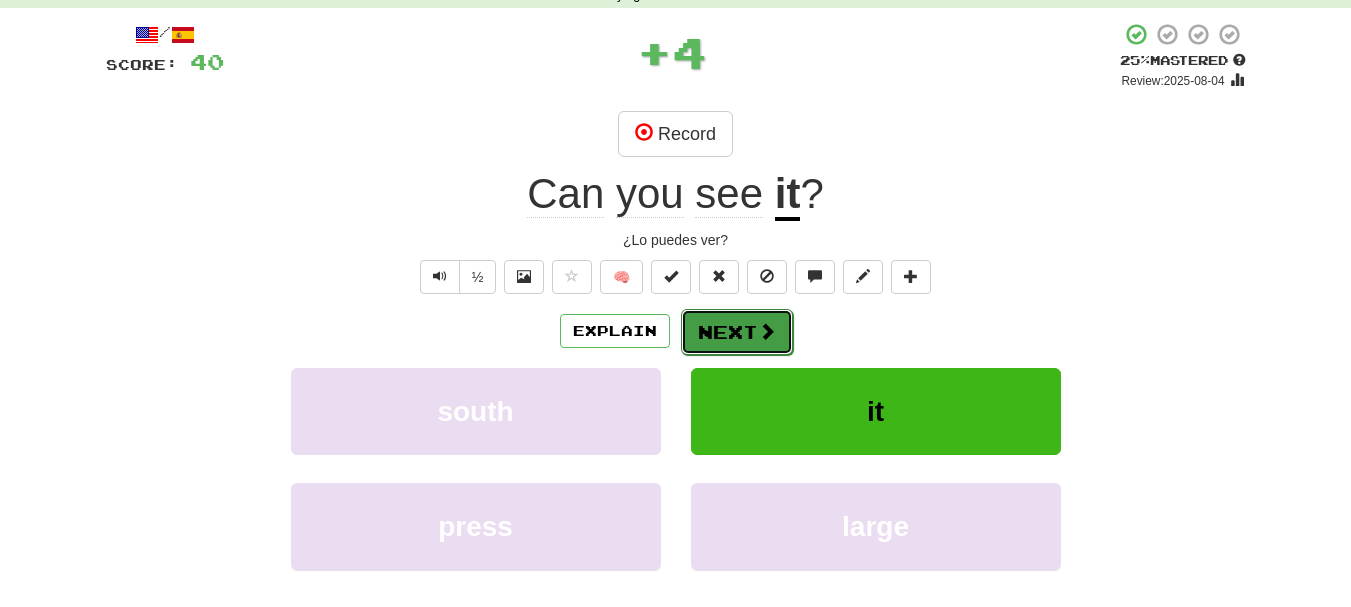click on "Next" at bounding box center [737, 332] 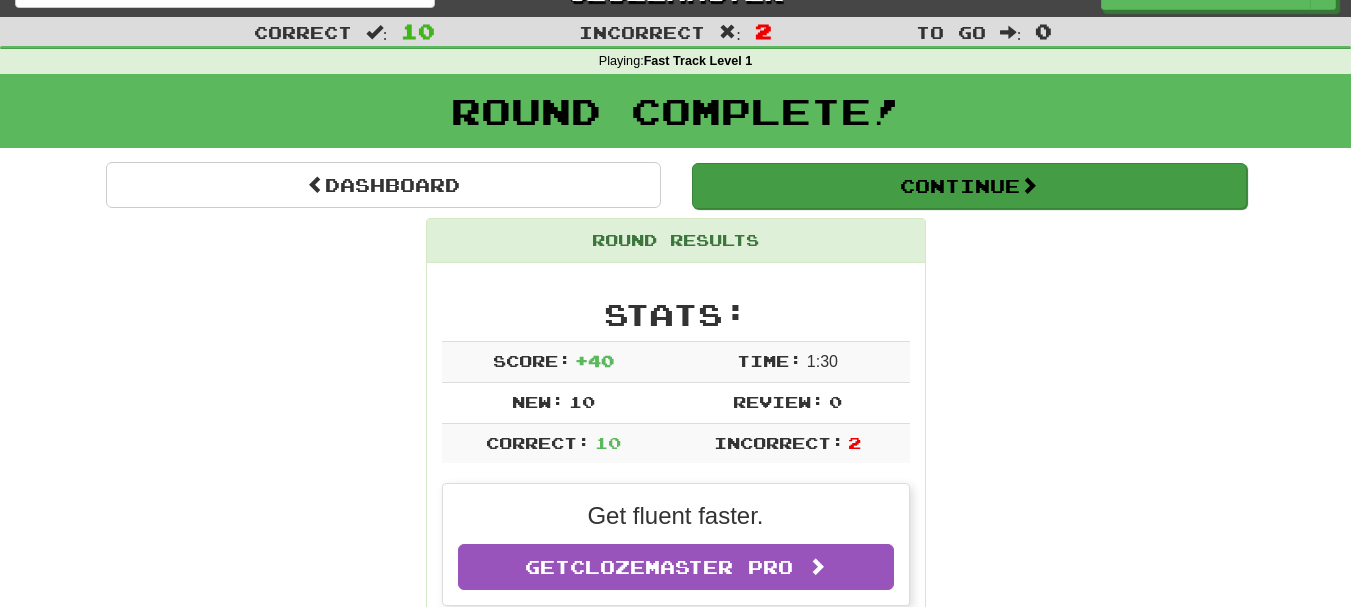 scroll, scrollTop: 0, scrollLeft: 0, axis: both 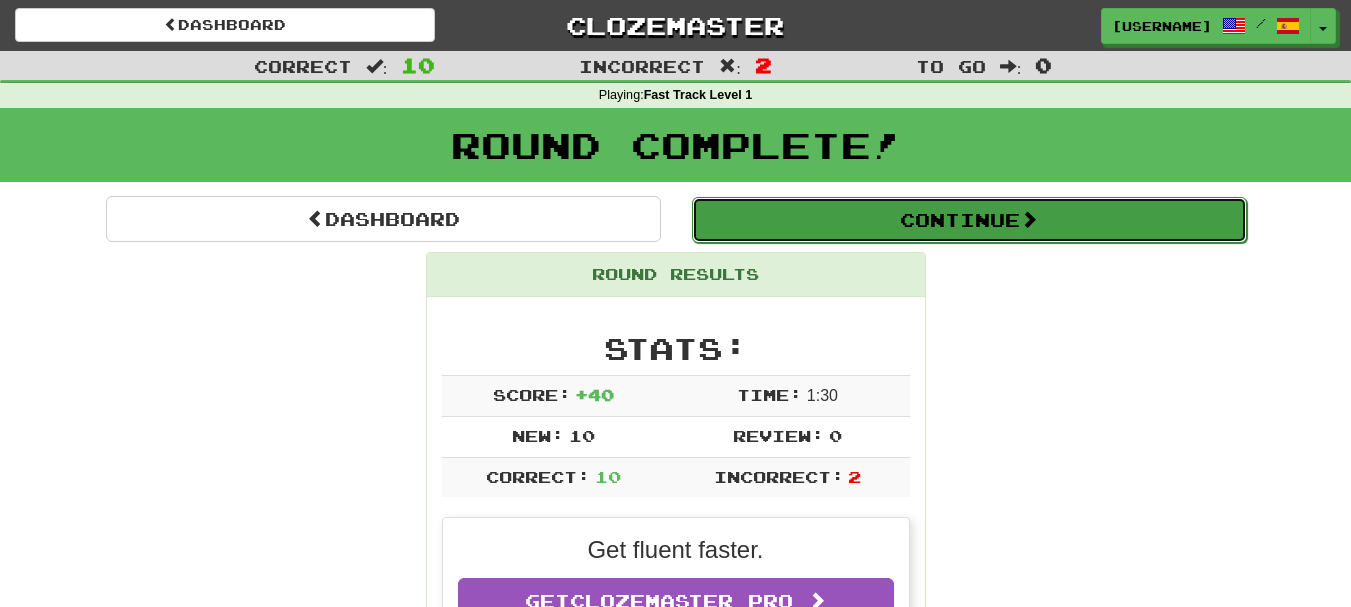 click on "Continue" at bounding box center (969, 220) 